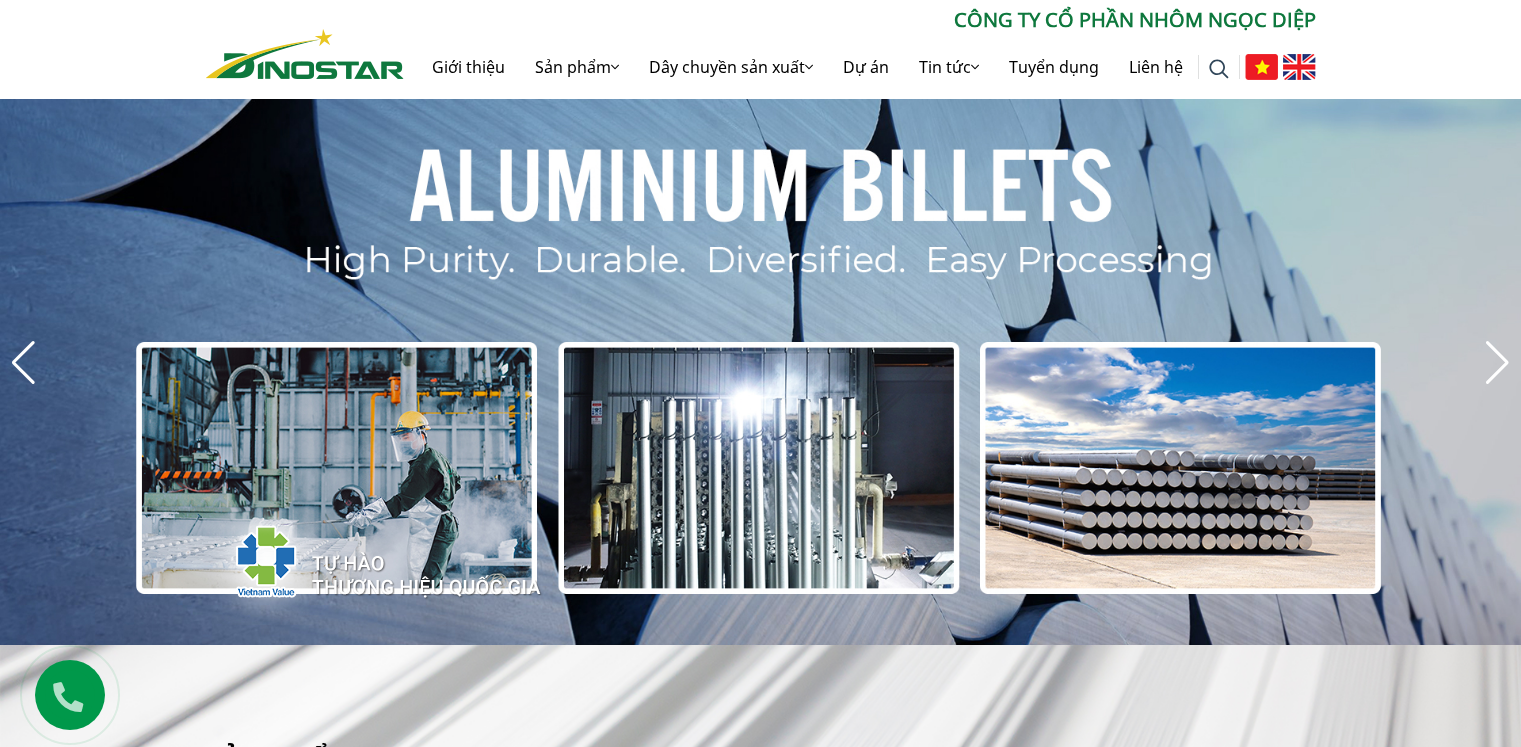 scroll, scrollTop: 0, scrollLeft: 0, axis: both 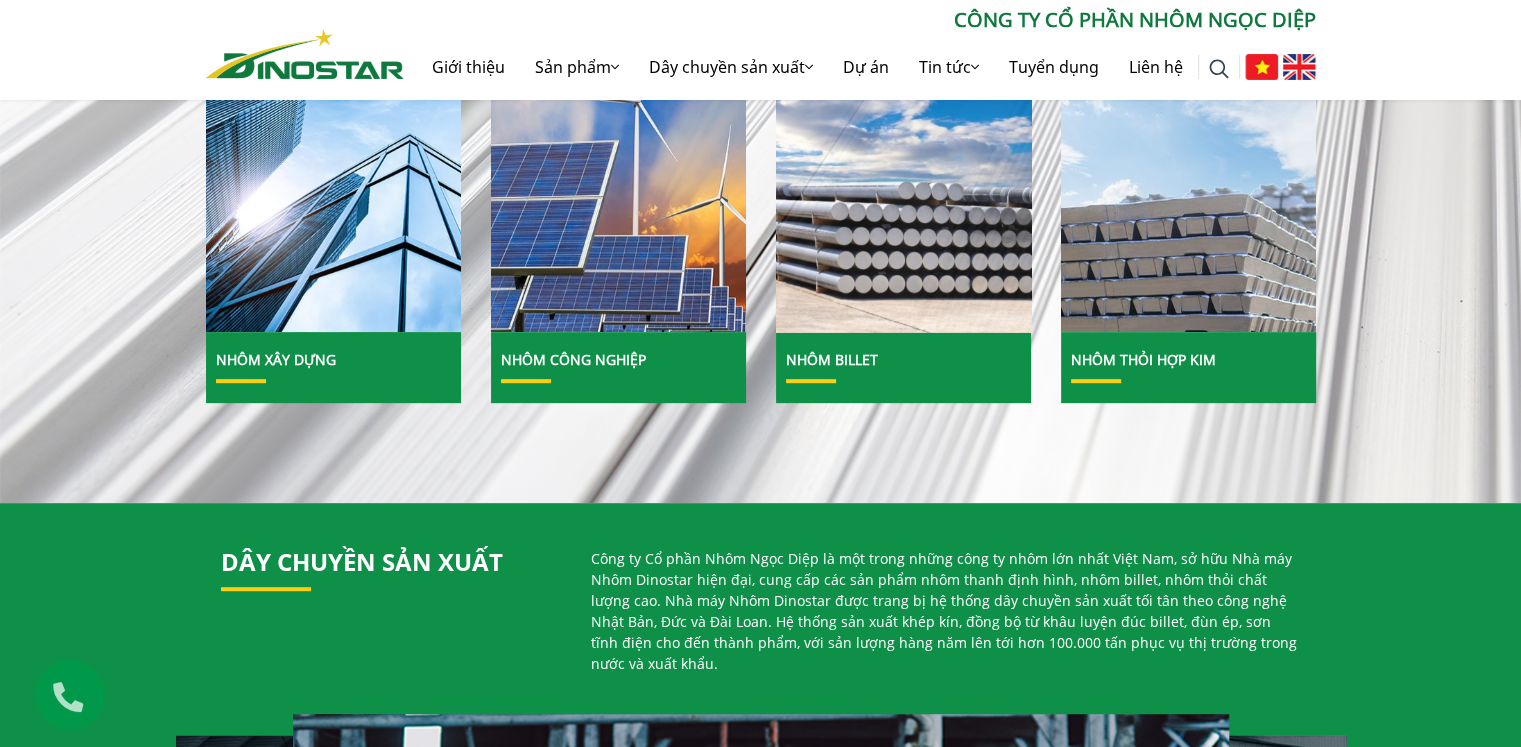 click at bounding box center (903, 177) 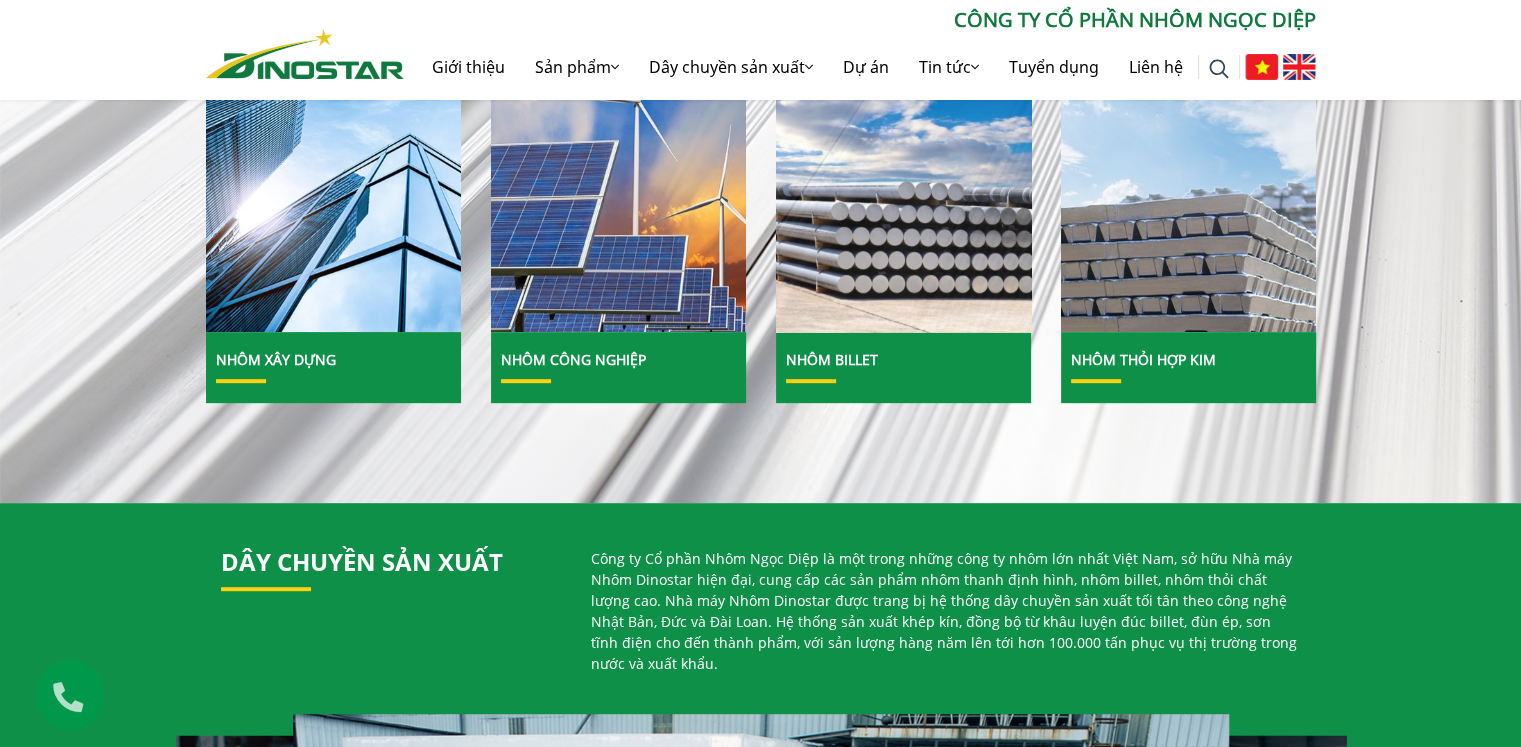 click at bounding box center (903, 177) 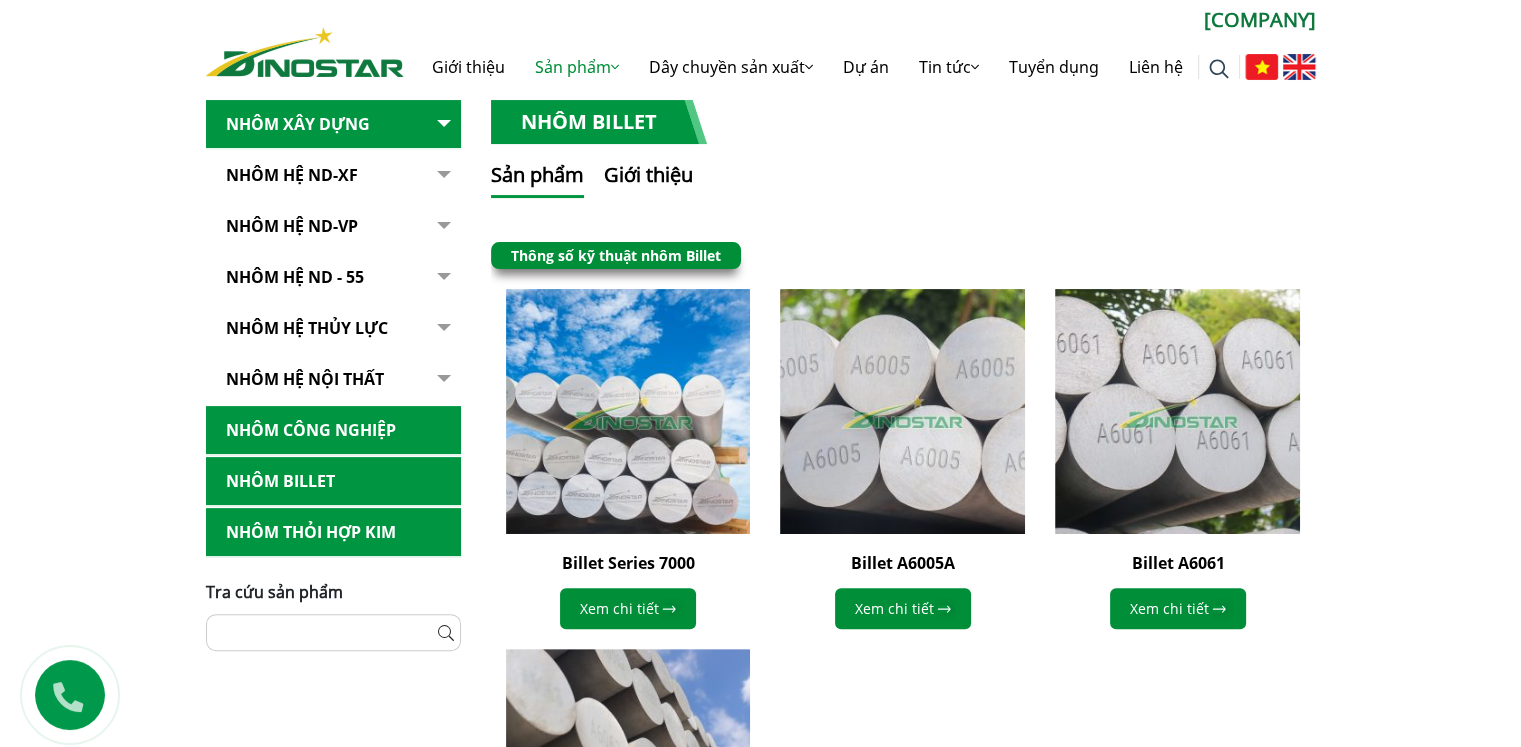 scroll, scrollTop: 400, scrollLeft: 0, axis: vertical 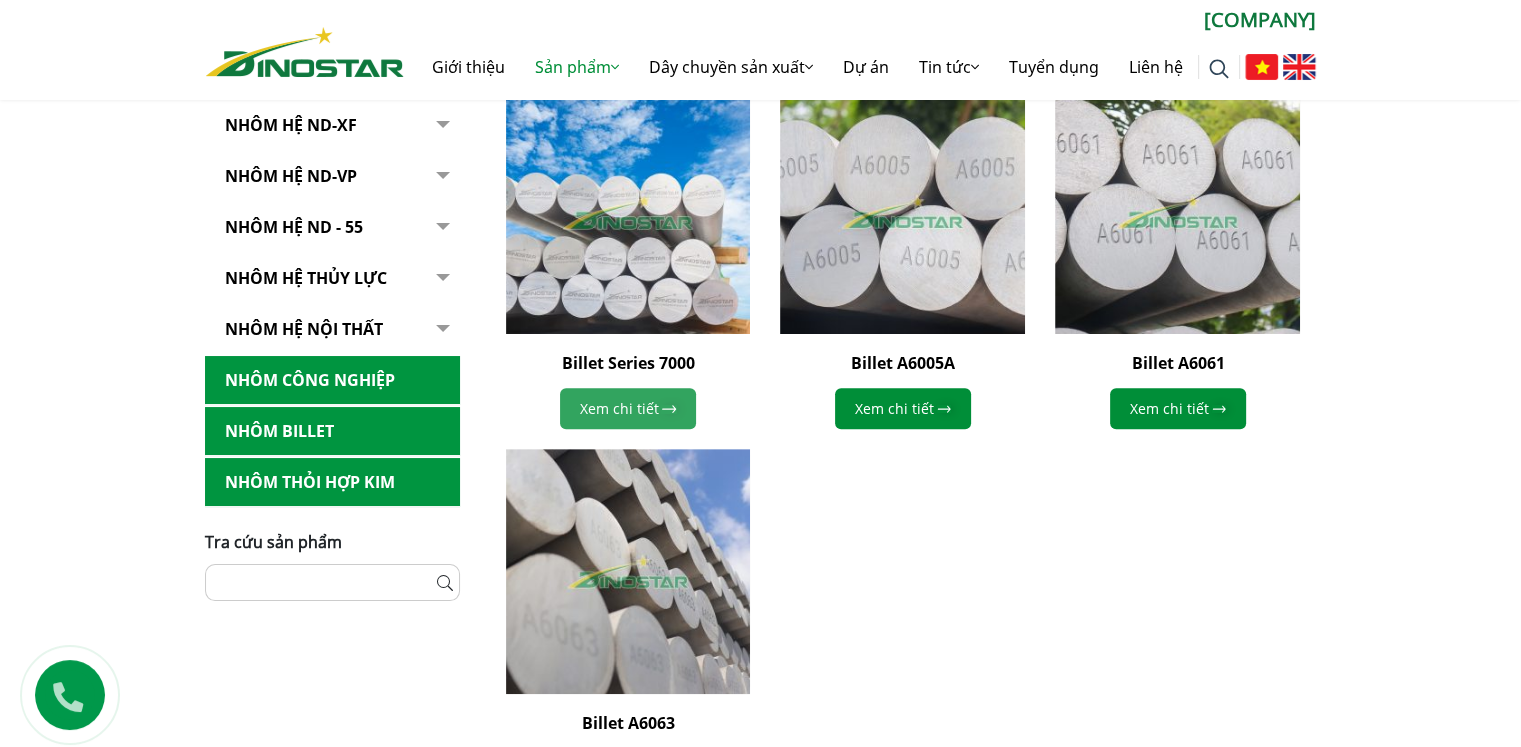 click on "Xem chi tiết" at bounding box center [628, 408] 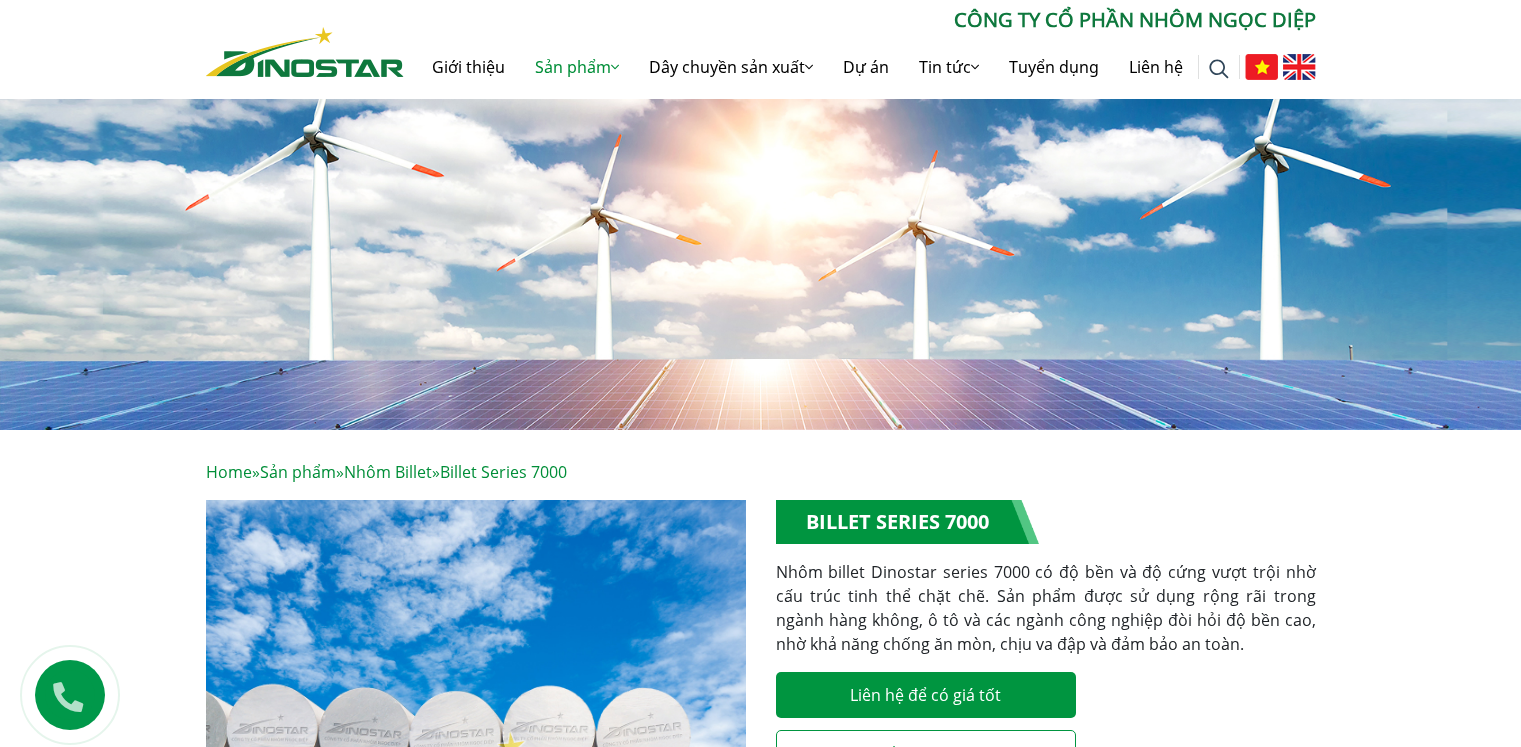 scroll, scrollTop: 0, scrollLeft: 0, axis: both 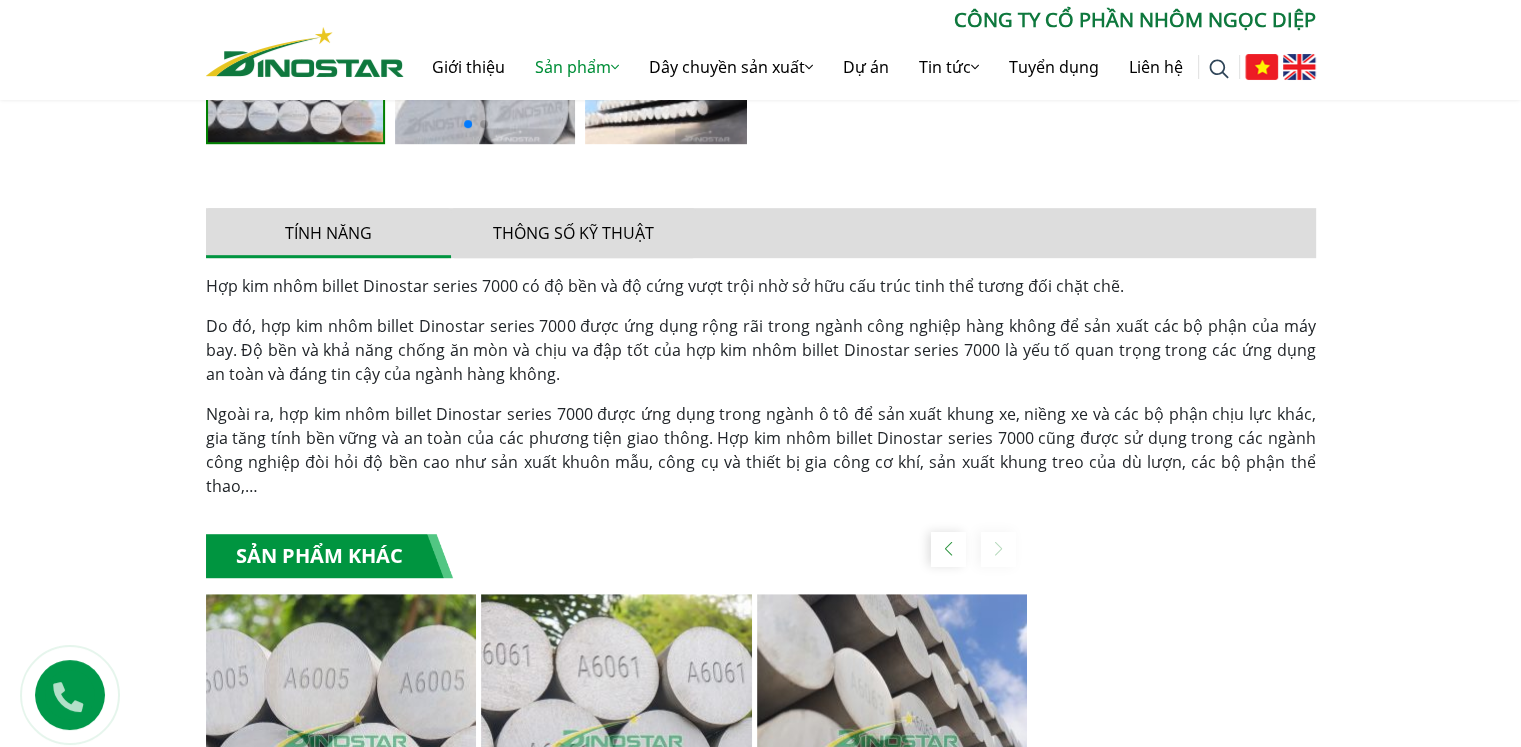 click on "Hợp kim nhôm billet Dinostar series 7000 có độ bền và độ cứng vượt trội nhờ sở hữu cấu trúc tinh thể tương đối chặt chẽ.
Do đó, hợp kim nhôm billet Dinostar series 7000 được ứng dụng rộng rãi trong ngành công nghiệp hàng không để sản xuất các bộ phận của máy bay. Độ bền và khả năng chống ăn mòn và chịu va đập tốt của hợp kim nhôm billet Dinostar series 7000 là yếu tố quan trọng trong các ứng dụng an toàn và đáng tin cậy của ngành hàng không." at bounding box center (761, 386) 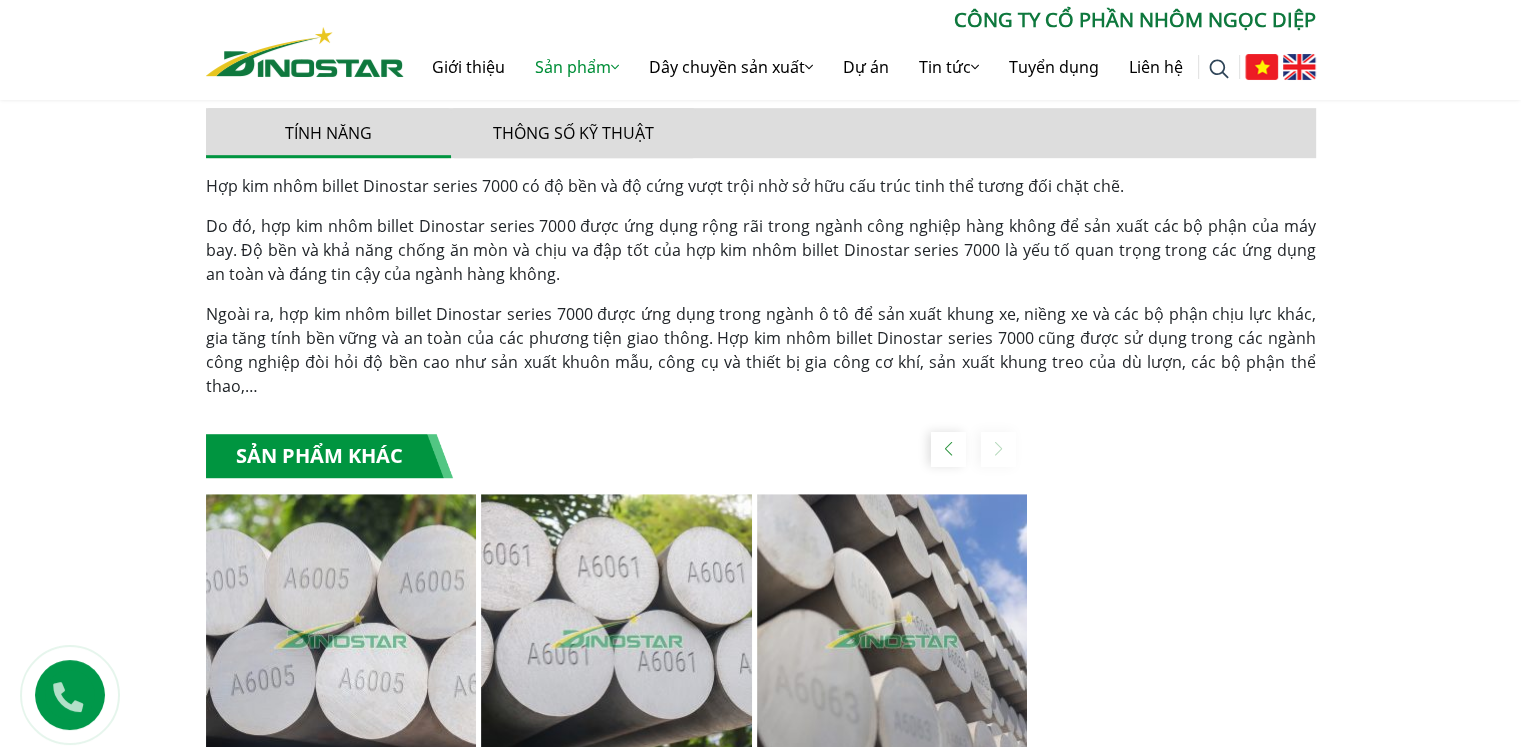 scroll, scrollTop: 1100, scrollLeft: 0, axis: vertical 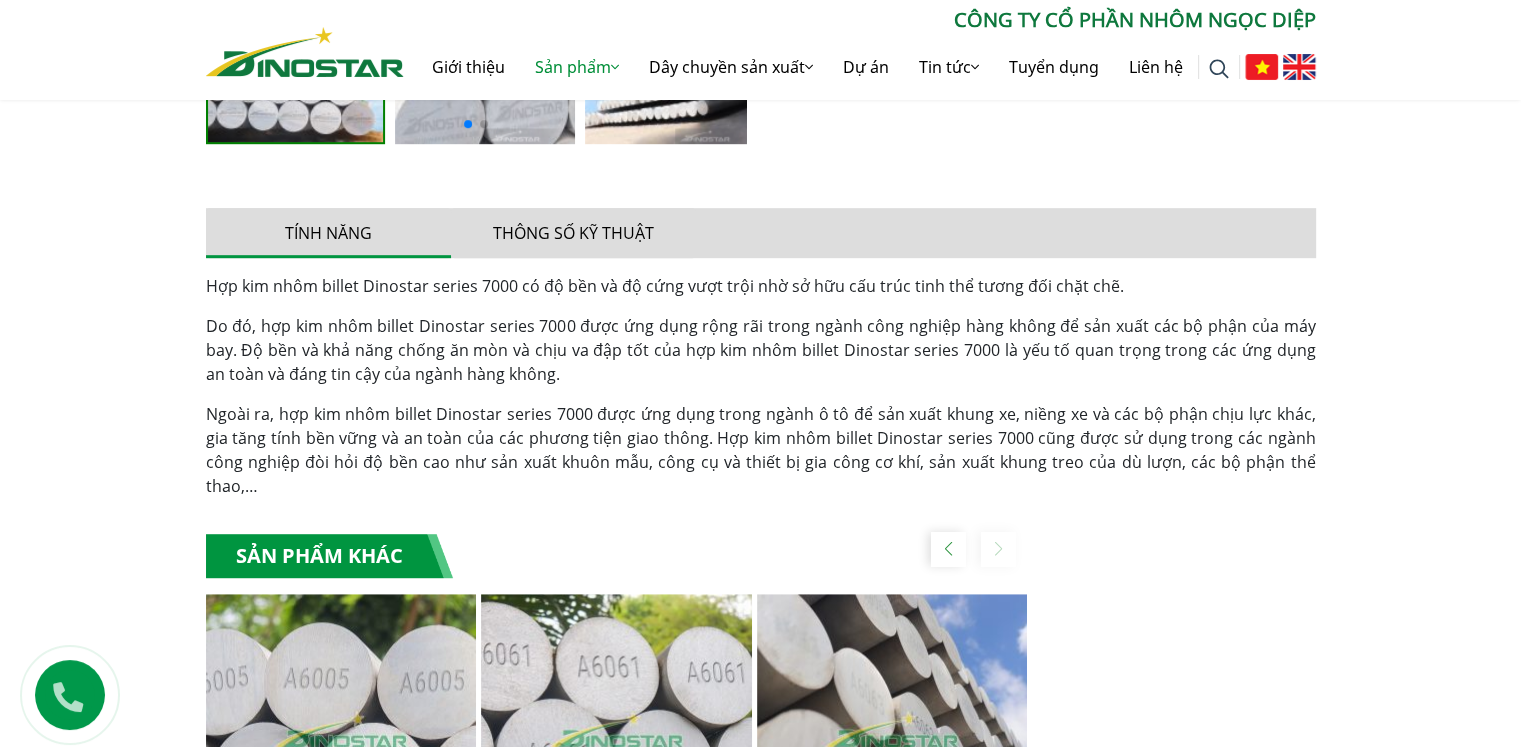 click on "Do đó, hợp kim nhôm billet Dinostar series 7000 được ứng dụng rộng rãi trong ngành công nghiệp hàng không để sản xuất các bộ phận của máy bay. Độ bền và khả năng chống ăn mòn và chịu va đập tốt của hợp kim nhôm billet Dinostar series 7000 là yếu tố quan trọng trong các ứng dụng an toàn và đáng tin cậy của ngành hàng không." at bounding box center [761, 350] 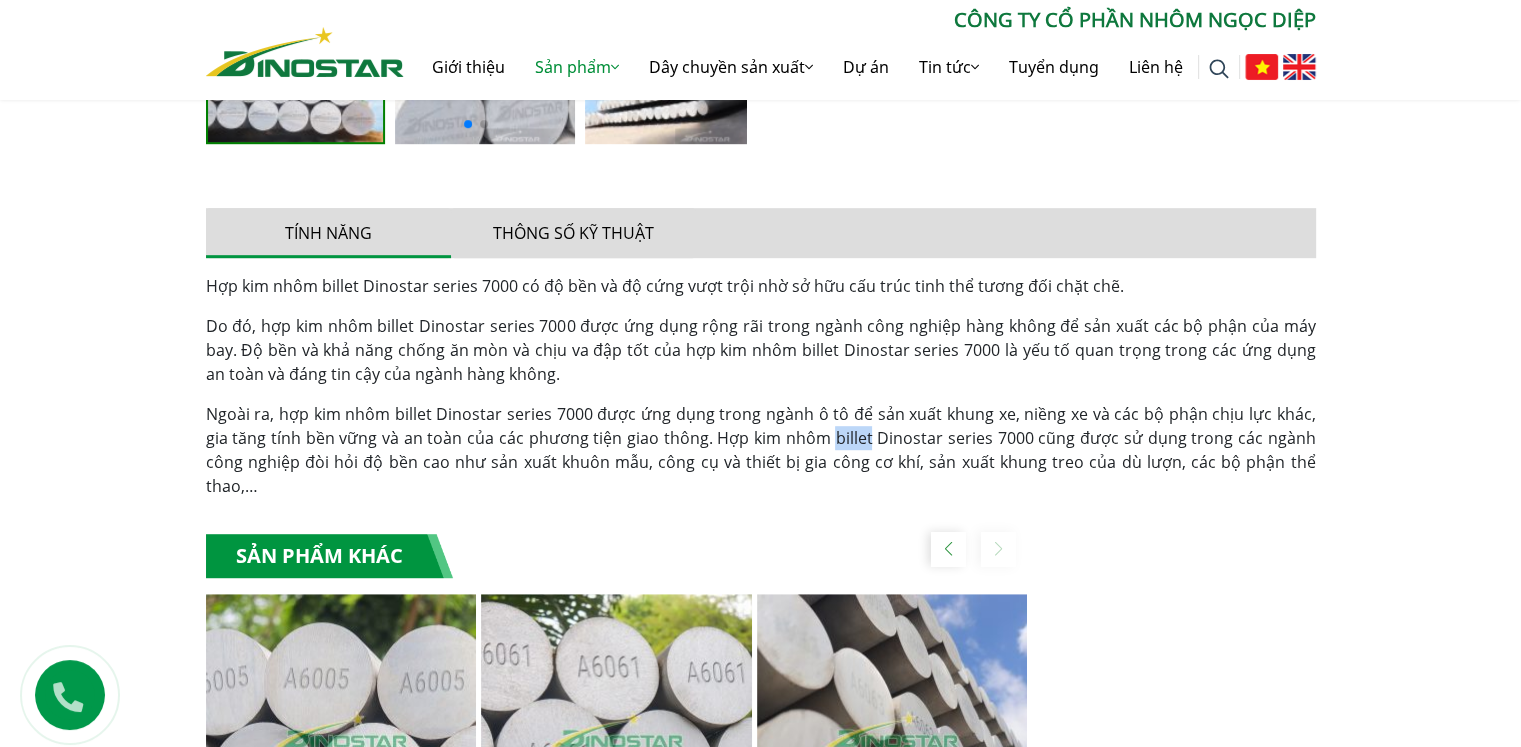 click on "Ngoài ra, hợp kim nhôm billet Dinostar series 7000 được ứng dụng trong ngành ô tô để sản xuất khung xe, niềng xe và các bộ phận chịu lực khác, gia tăng tính bền vững và an toàn của các phương tiện giao thông. Hợp kim nhôm billet Dinostar series 7000 cũng được sử dụng trong các ngành công nghiệp đòi hỏi độ bền cao như sản xuất khuôn mẫu, công cụ và thiết bị gia công cơ khí, sản xuất khung treo của dù lượn, các bộ phận thể thao,…" at bounding box center (761, 450) 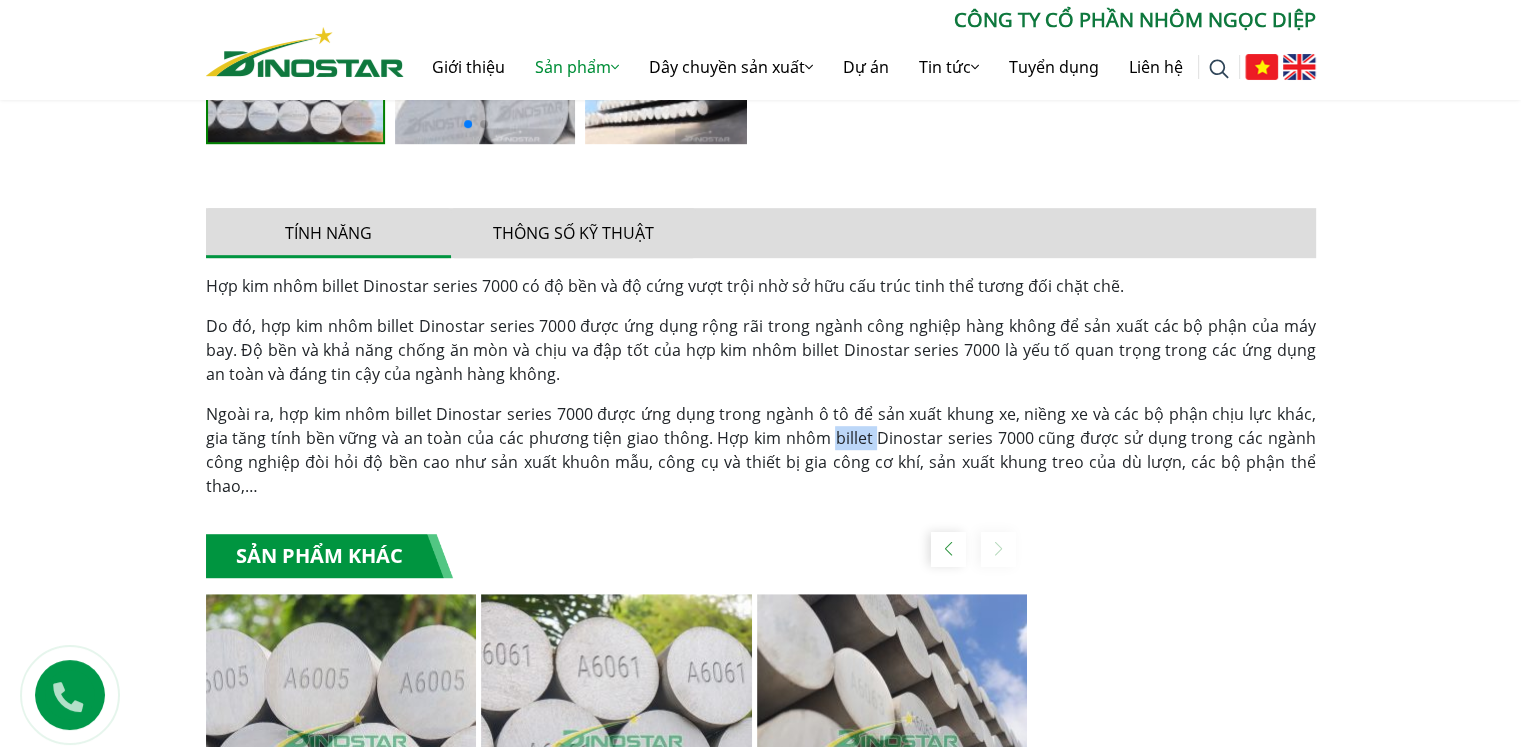 click on "Ngoài ra, hợp kim nhôm billet Dinostar series 7000 được ứng dụng trong ngành ô tô để sản xuất khung xe, niềng xe và các bộ phận chịu lực khác, gia tăng tính bền vững và an toàn của các phương tiện giao thông. Hợp kim nhôm billet Dinostar series 7000 cũng được sử dụng trong các ngành công nghiệp đòi hỏi độ bền cao như sản xuất khuôn mẫu, công cụ và thiết bị gia công cơ khí, sản xuất khung treo của dù lượn, các bộ phận thể thao,…" at bounding box center [761, 450] 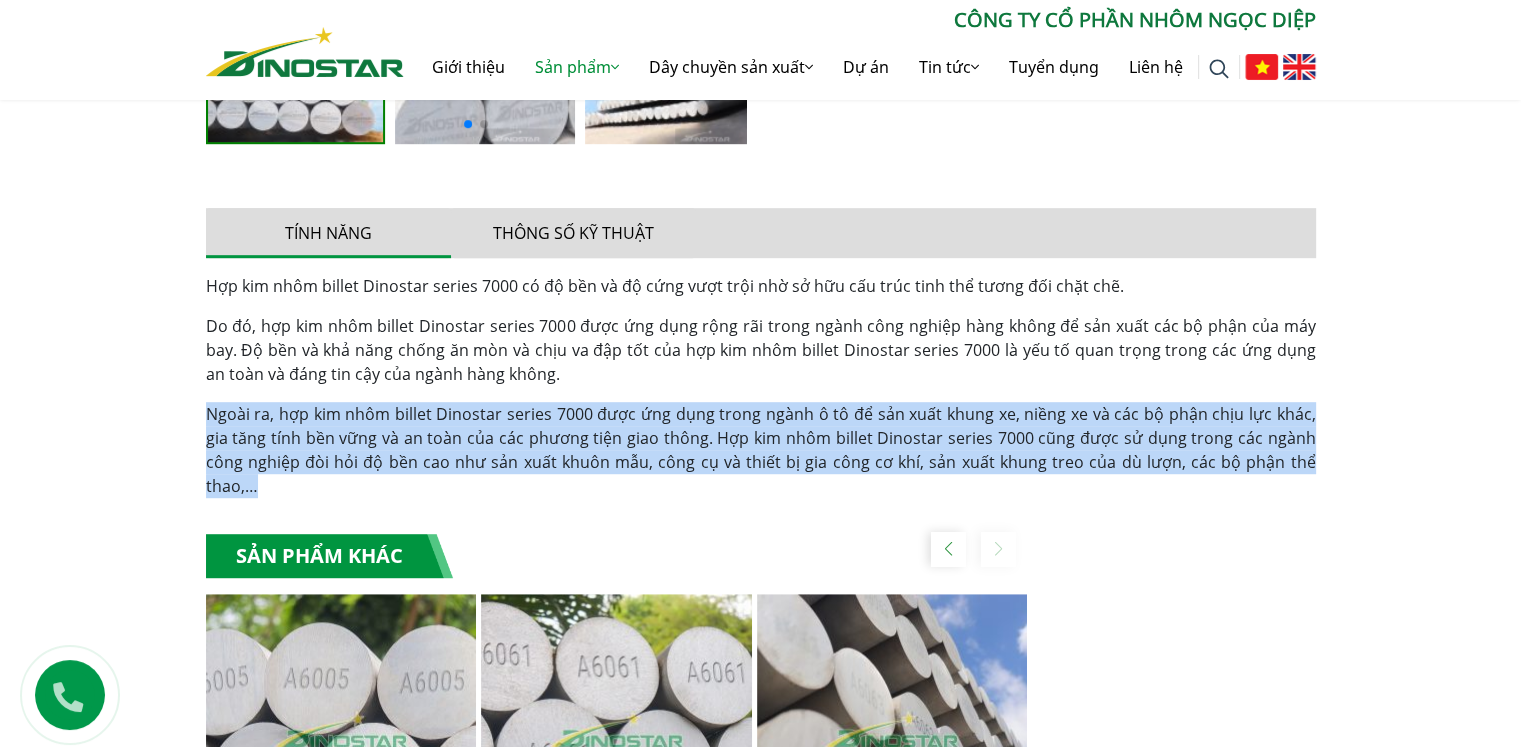 click on "Ngoài ra, hợp kim nhôm billet Dinostar series 7000 được ứng dụng trong ngành ô tô để sản xuất khung xe, niềng xe và các bộ phận chịu lực khác, gia tăng tính bền vững và an toàn của các phương tiện giao thông. Hợp kim nhôm billet Dinostar series 7000 cũng được sử dụng trong các ngành công nghiệp đòi hỏi độ bền cao như sản xuất khuôn mẫu, công cụ và thiết bị gia công cơ khí, sản xuất khung treo của dù lượn, các bộ phận thể thao,…" at bounding box center (761, 450) 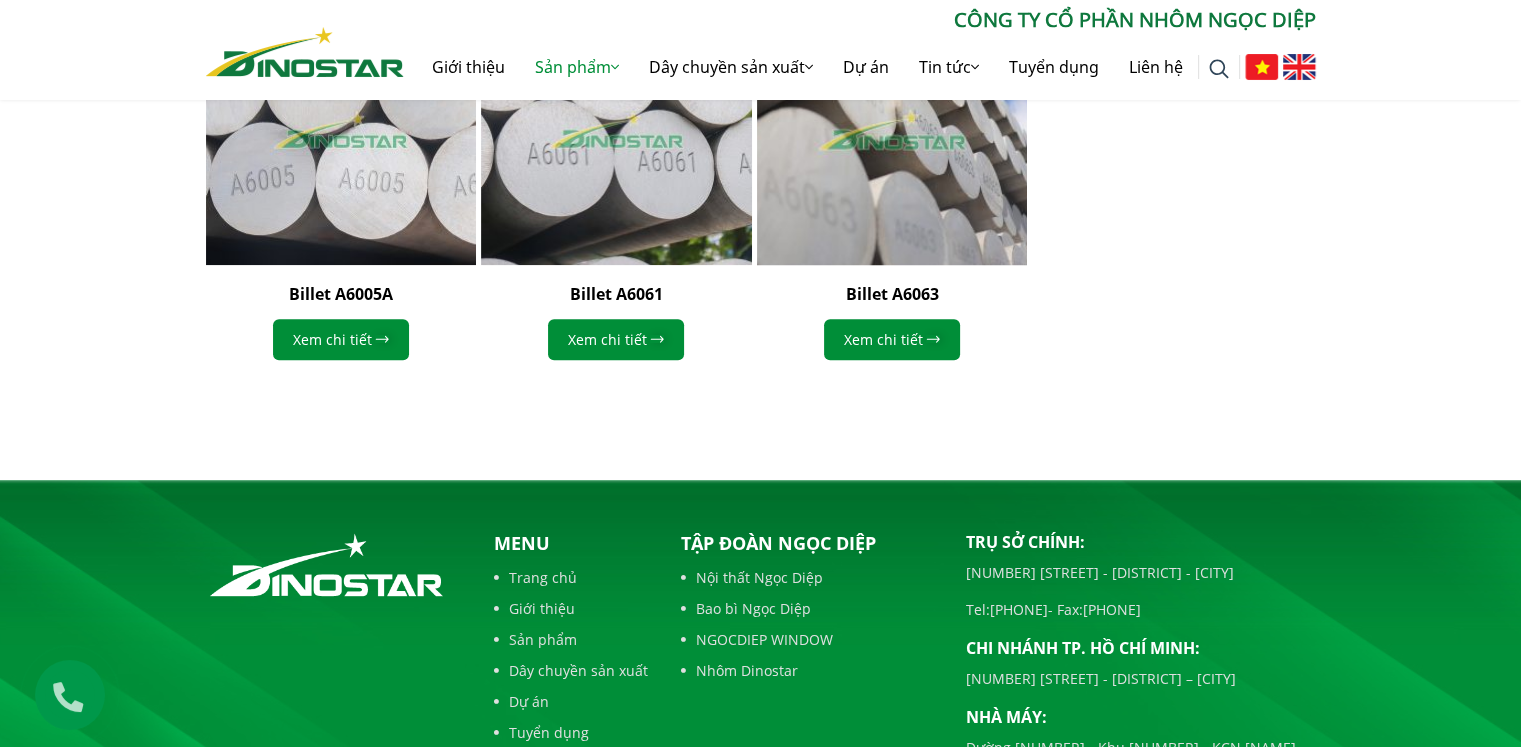 scroll, scrollTop: 1400, scrollLeft: 0, axis: vertical 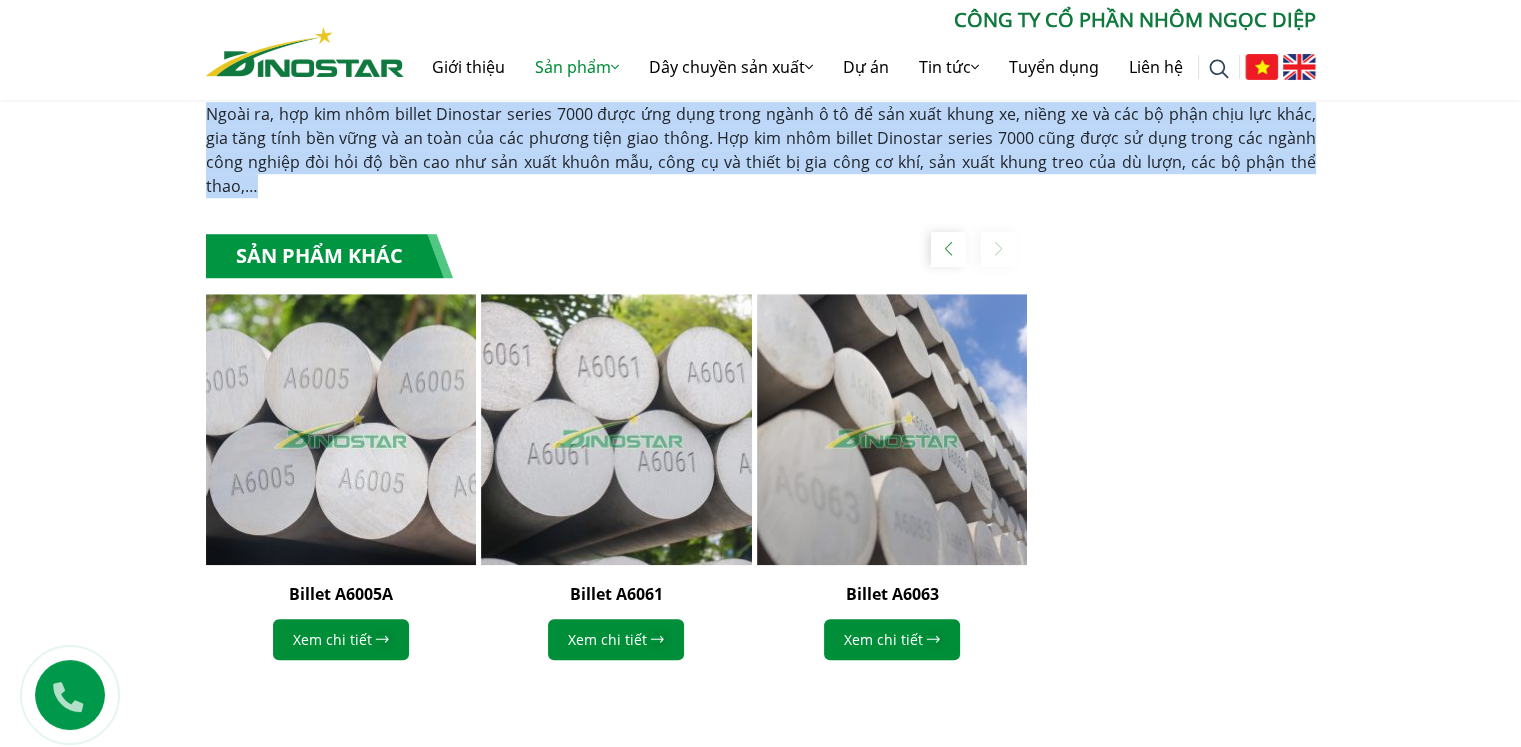 click on "Ngoài ra, hợp kim nhôm billet Dinostar series 7000 được ứng dụng trong ngành ô tô để sản xuất khung xe, niềng xe và các bộ phận chịu lực khác, gia tăng tính bền vững và an toàn của các phương tiện giao thông. Hợp kim nhôm billet Dinostar series 7000 cũng được sử dụng trong các ngành công nghiệp đòi hỏi độ bền cao như sản xuất khuôn mẫu, công cụ và thiết bị gia công cơ khí, sản xuất khung treo của dù lượn, các bộ phận thể thao,…" at bounding box center [761, 150] 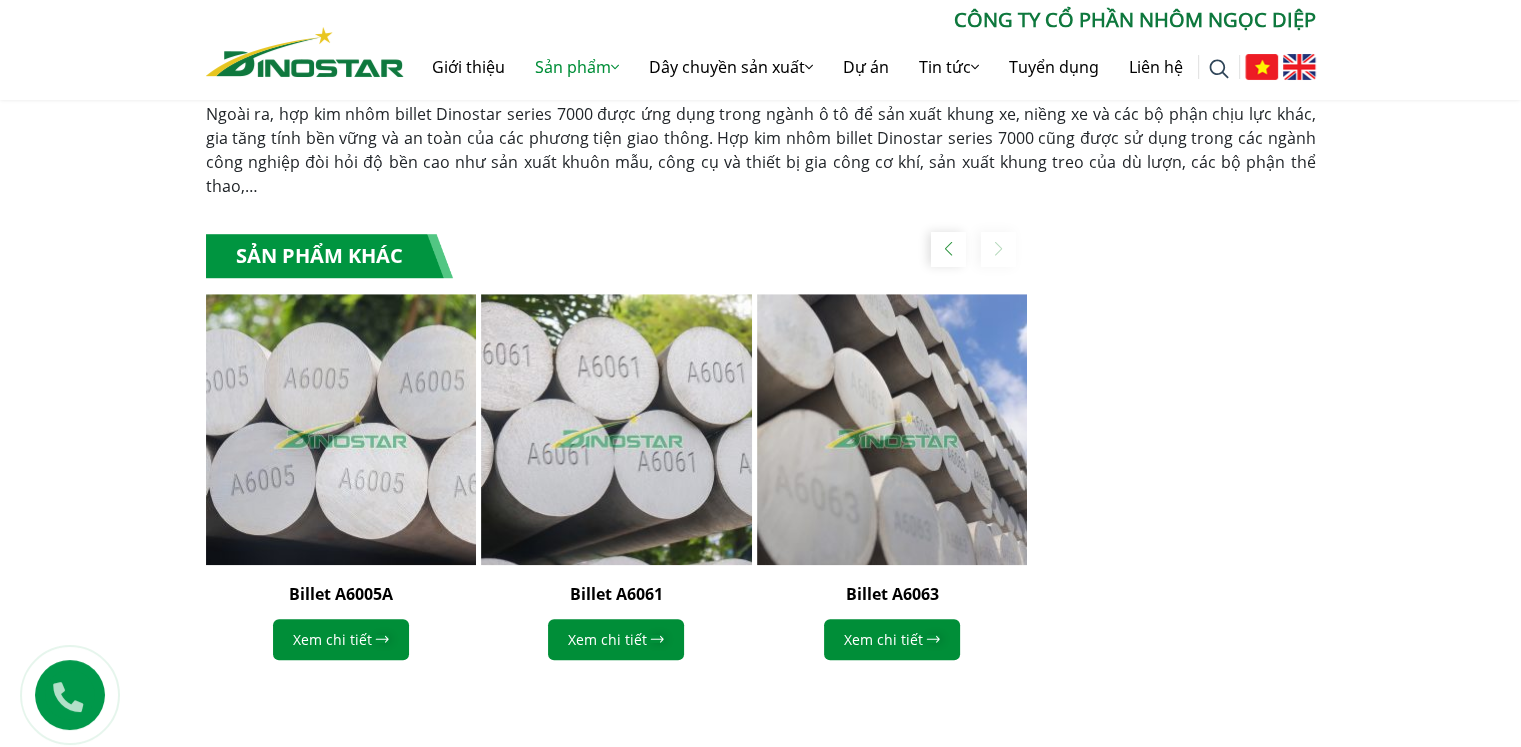 click on "Ngoài ra, hợp kim nhôm billet Dinostar series 7000 được ứng dụng trong ngành ô tô để sản xuất khung xe, niềng xe và các bộ phận chịu lực khác, gia tăng tính bền vững và an toàn của các phương tiện giao thông. Hợp kim nhôm billet Dinostar series 7000 cũng được sử dụng trong các ngành công nghiệp đòi hỏi độ bền cao như sản xuất khuôn mẫu, công cụ và thiết bị gia công cơ khí, sản xuất khung treo của dù lượn, các bộ phận thể thao,…" at bounding box center (761, 150) 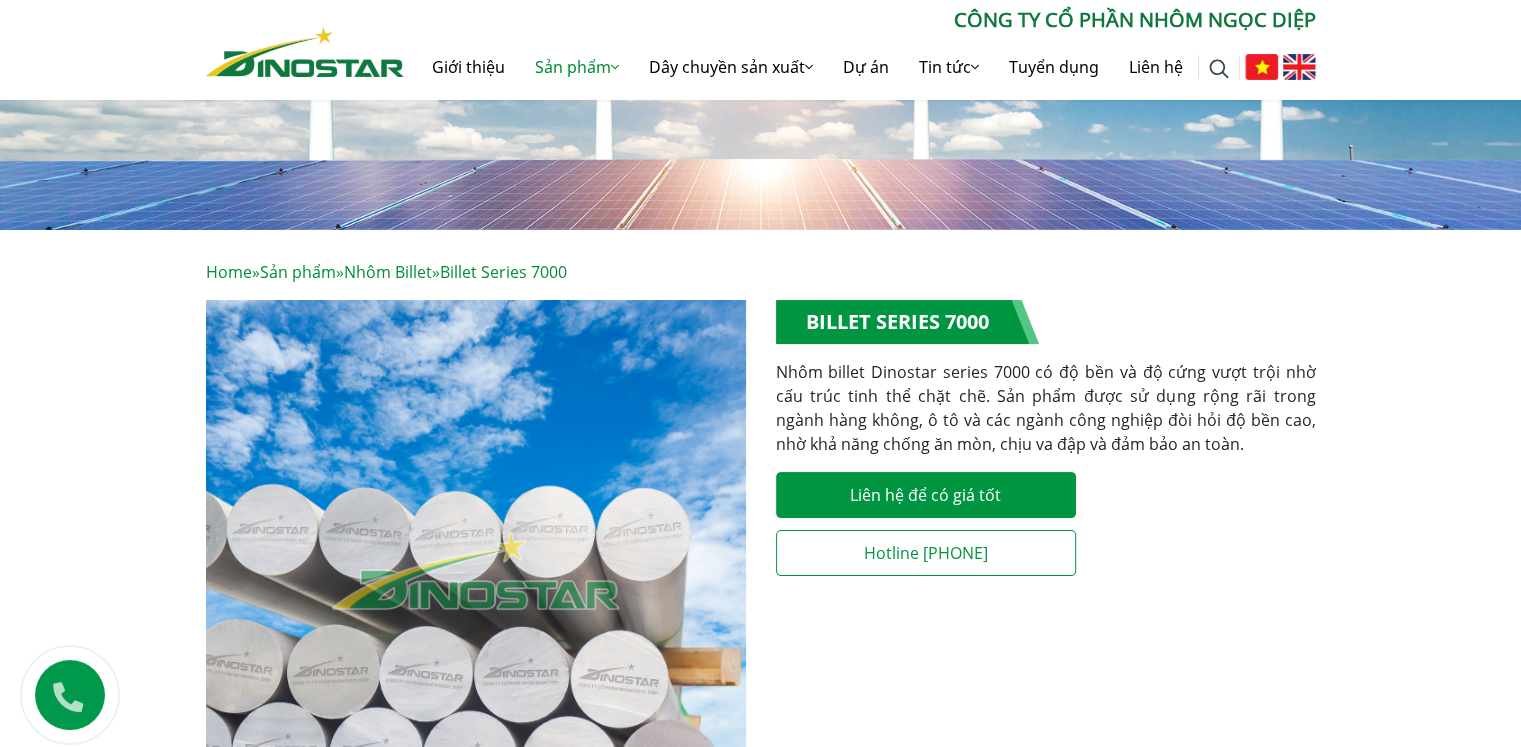 scroll, scrollTop: 0, scrollLeft: 0, axis: both 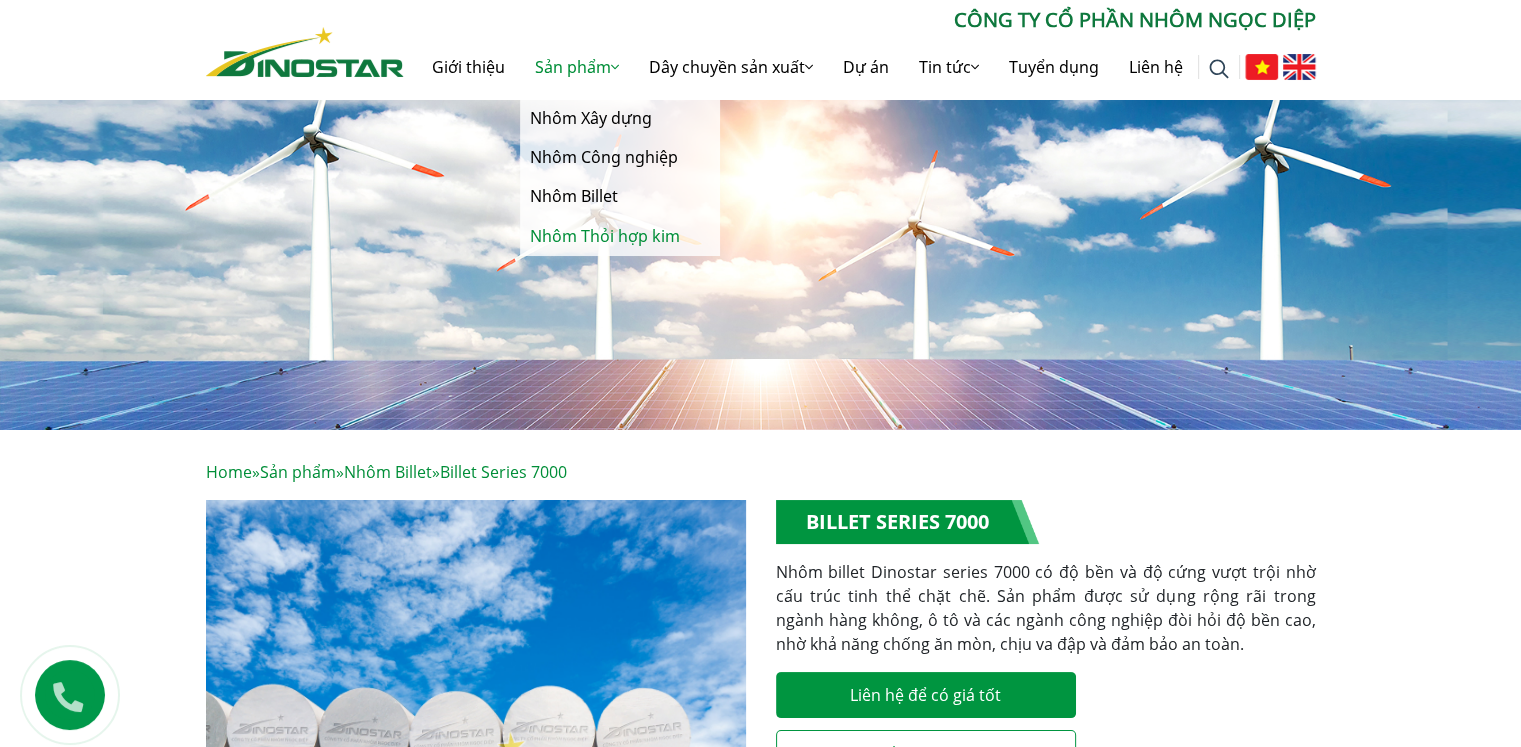 click on "Nhôm Thỏi hợp kim" at bounding box center (620, 236) 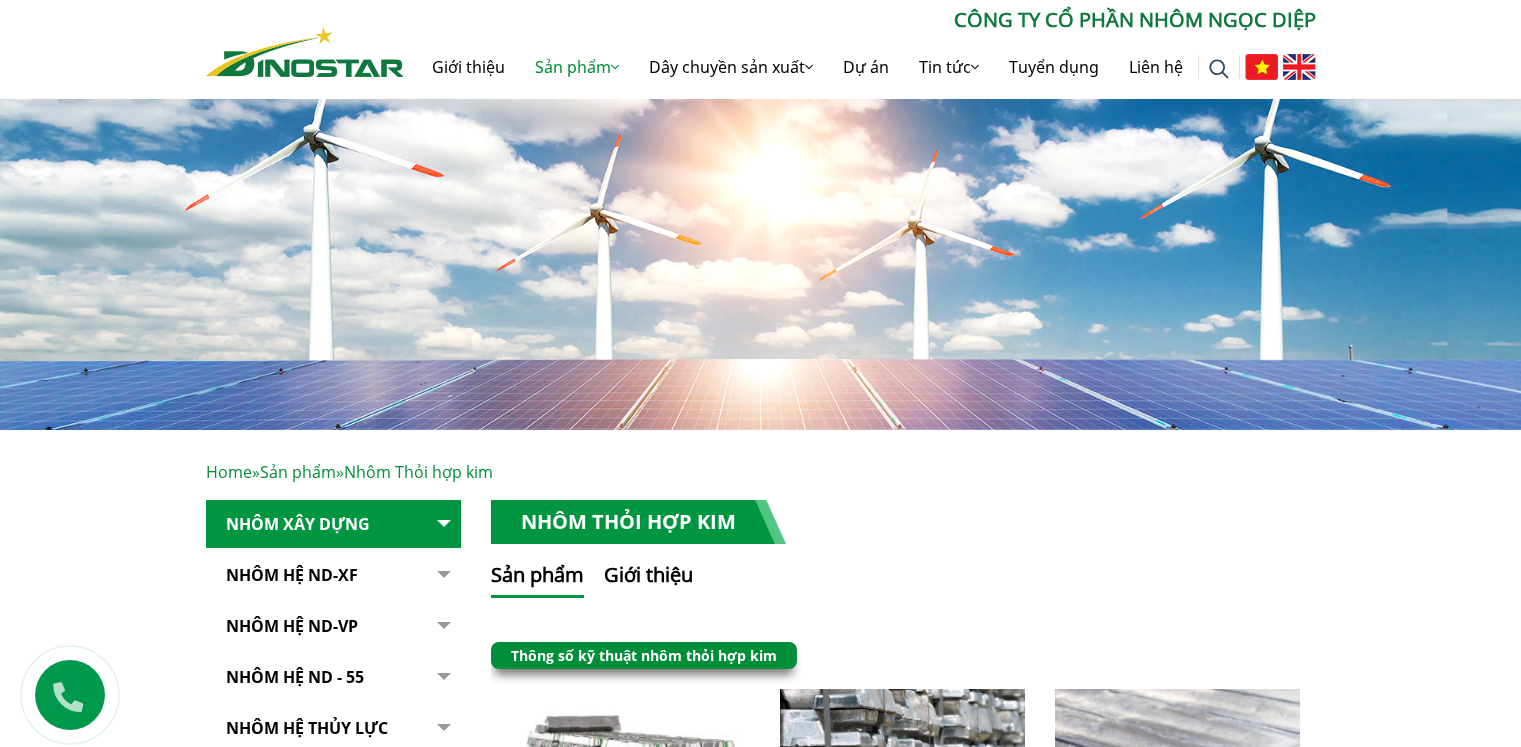 scroll, scrollTop: 0, scrollLeft: 0, axis: both 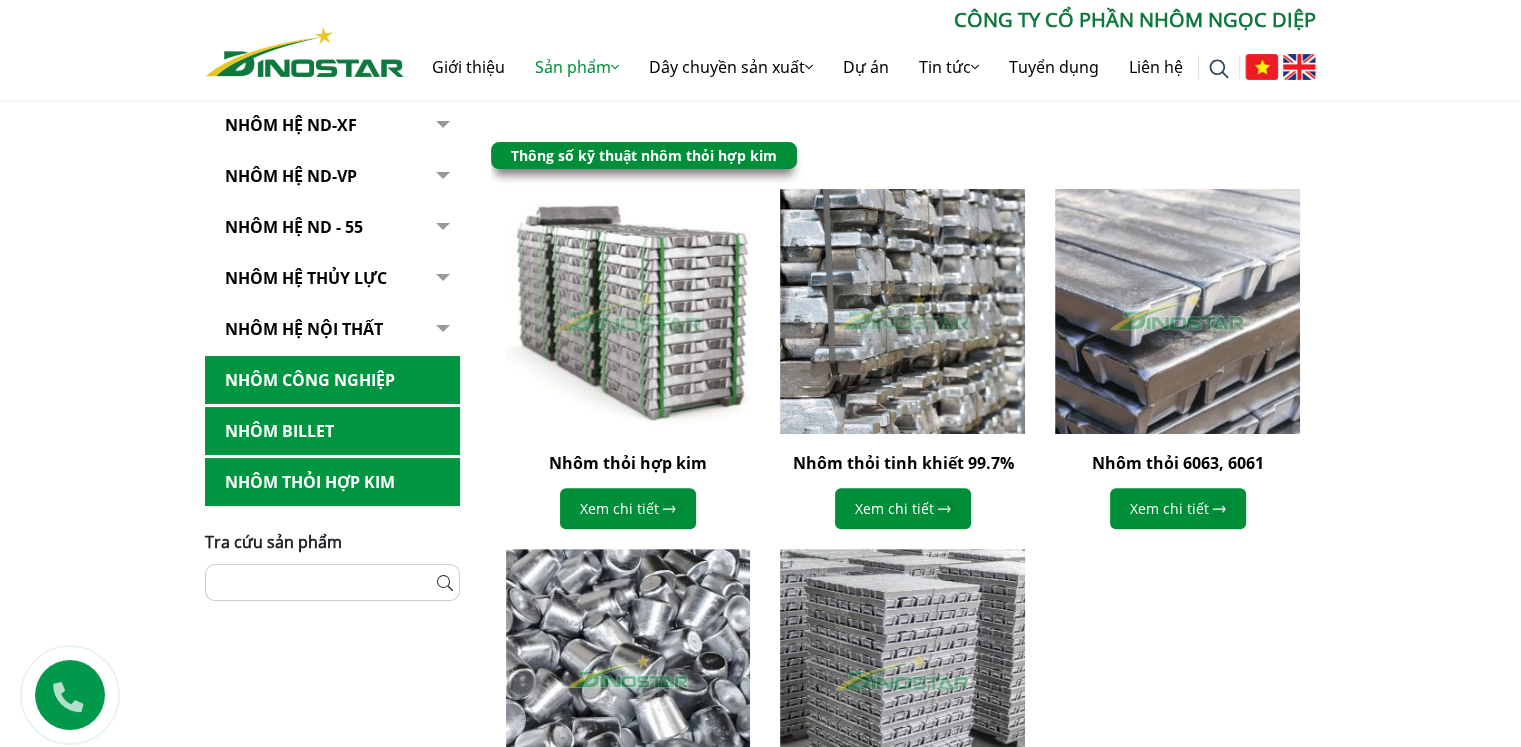 click at bounding box center (627, 311) 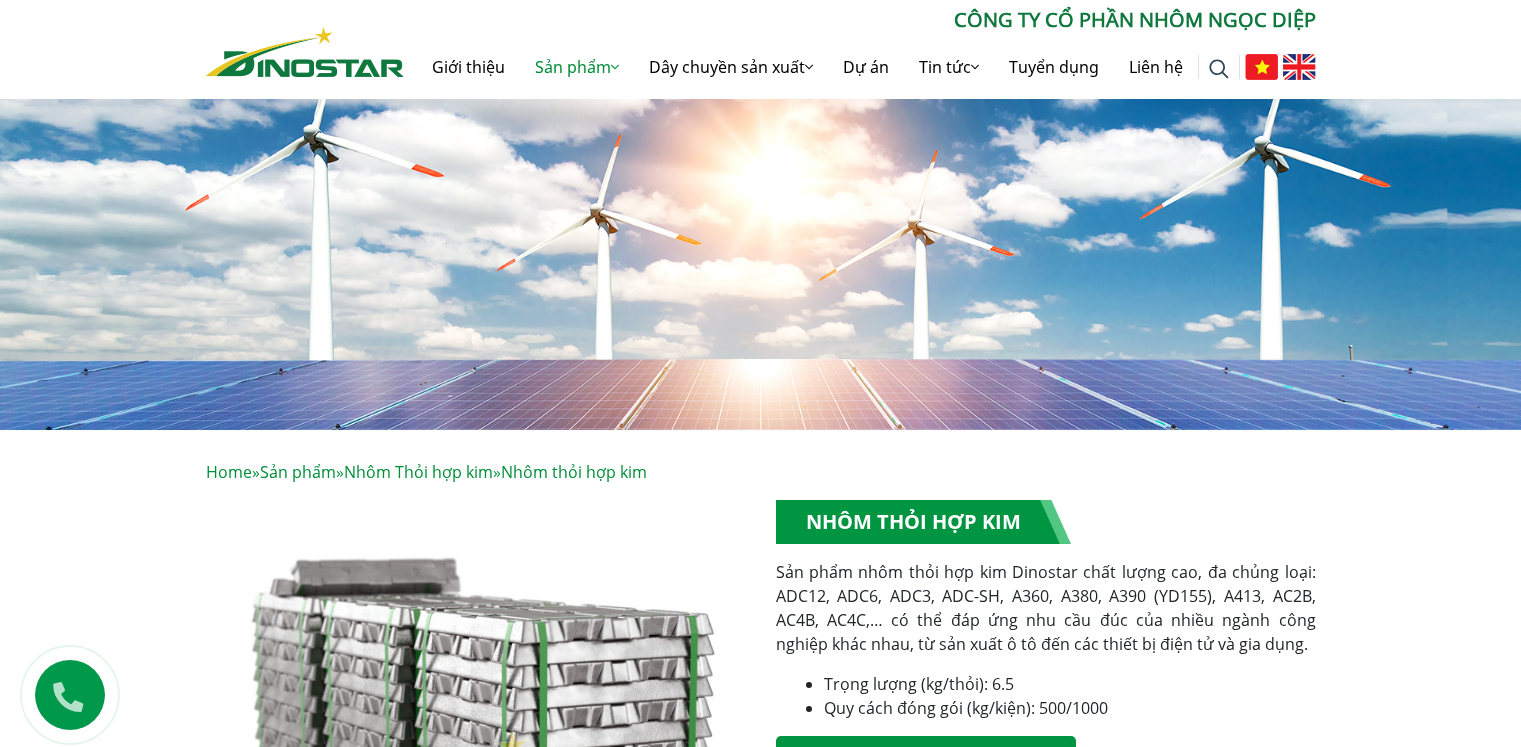 scroll, scrollTop: 400, scrollLeft: 0, axis: vertical 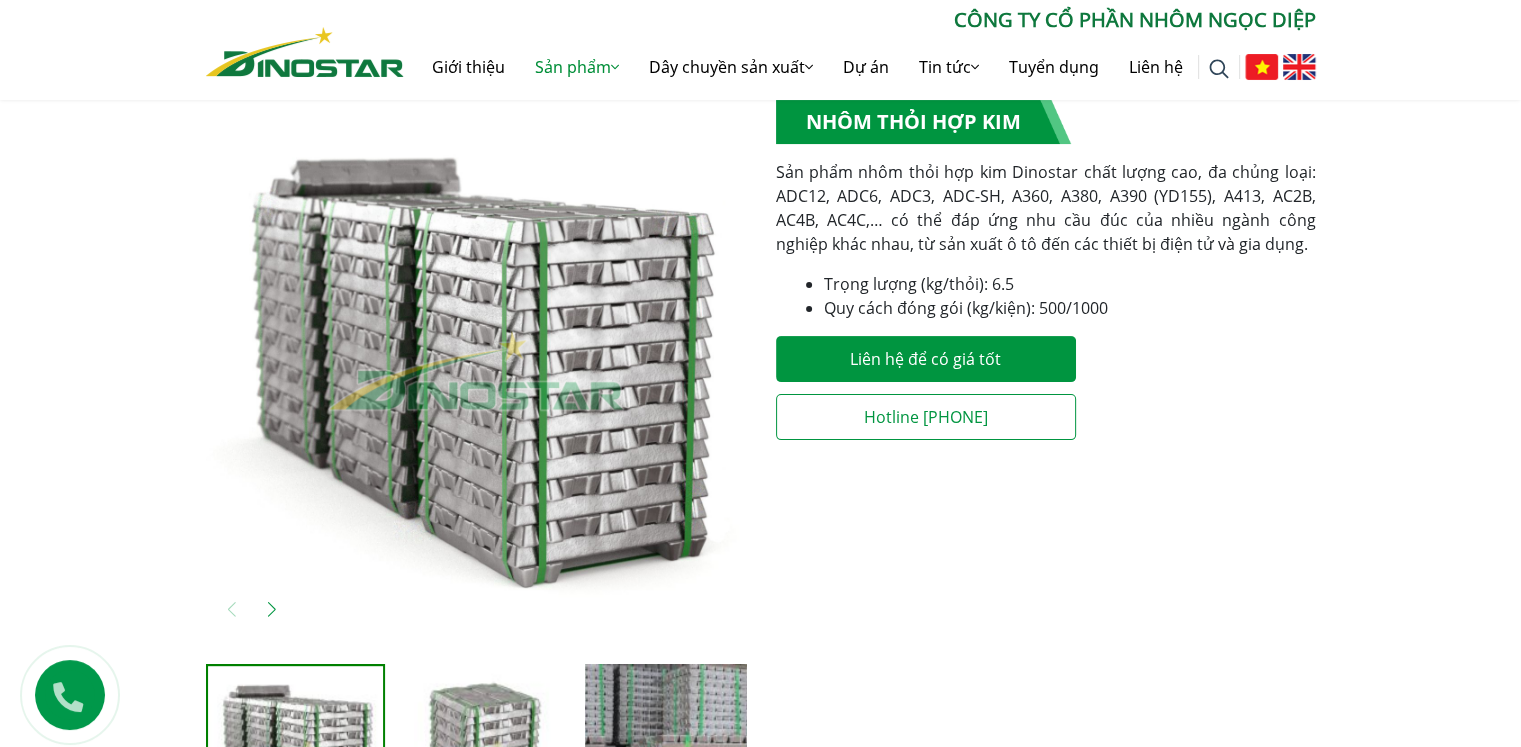 click on "Sản phẩm nhôm thỏi hợp kim Dinostar chất lượng cao, đa chủng loại: ADC12, ADC6, ADC3, ADC-SH, A360, A380, A390 (YD155), A413, AC2B, AC4B, AC4C,… có thể đáp ứng nhu cầu đúc của nhiều ngành công nghiệp khác nhau, từ sản xuất ô tô đến các thiết bị điện tử và gia dụng." at bounding box center [1046, 208] 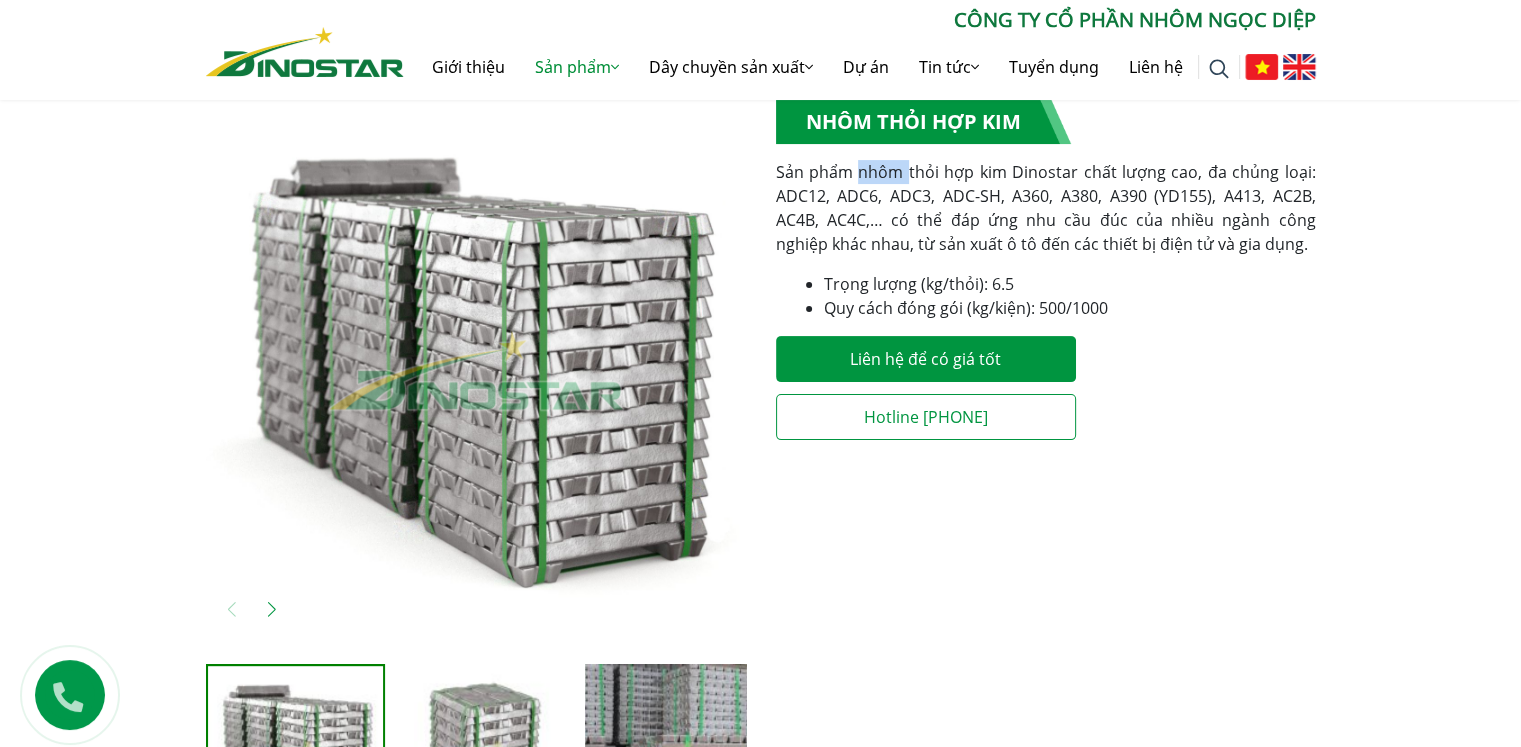 click on "Sản phẩm nhôm thỏi hợp kim Dinostar chất lượng cao, đa chủng loại: ADC12, ADC6, ADC3, ADC-SH, A360, A380, A390 (YD155), A413, AC2B, AC4B, AC4C,… có thể đáp ứng nhu cầu đúc của nhiều ngành công nghiệp khác nhau, từ sản xuất ô tô đến các thiết bị điện tử và gia dụng." at bounding box center [1046, 208] 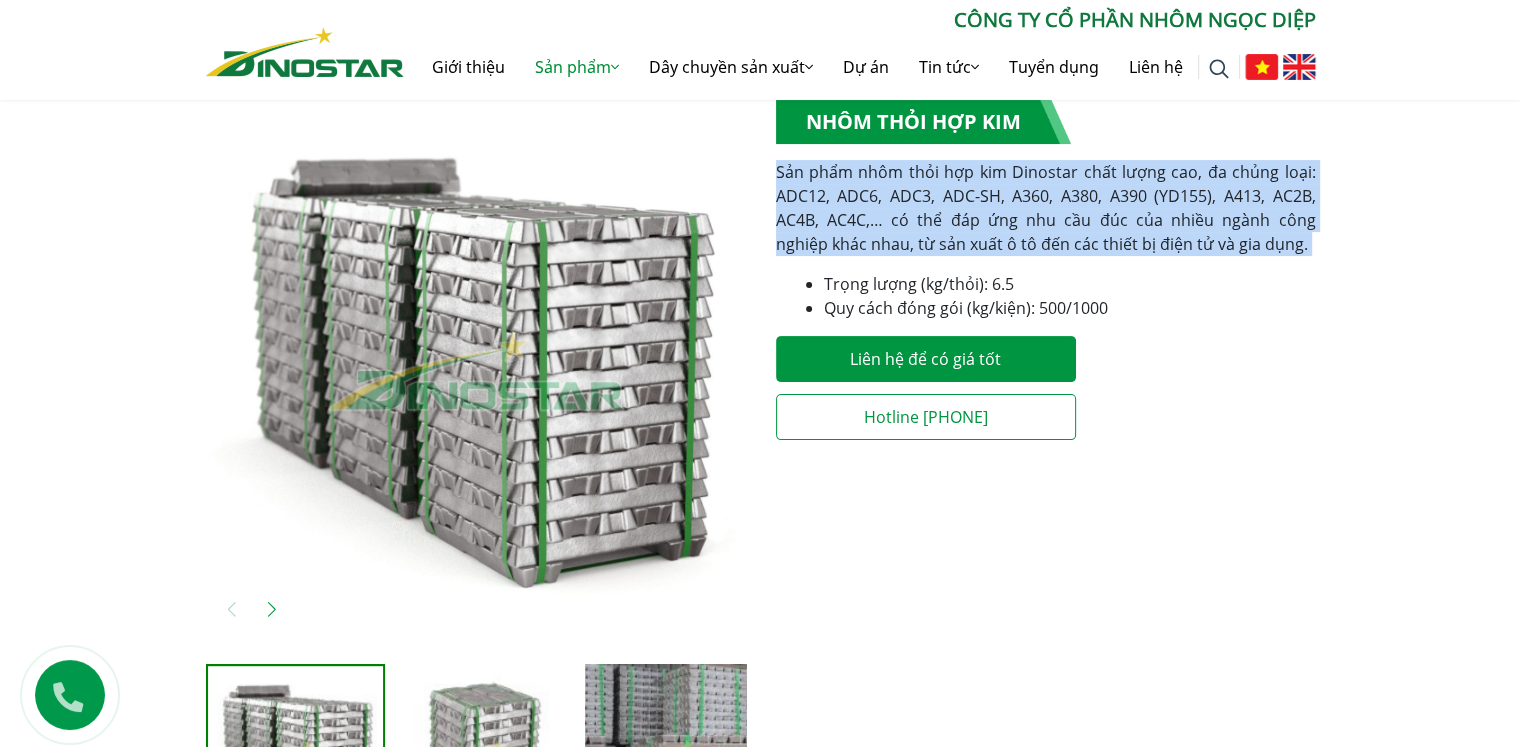 click on "Sản phẩm nhôm thỏi hợp kim Dinostar chất lượng cao, đa chủng loại: ADC12, ADC6, ADC3, ADC-SH, A360, A380, A390 (YD155), A413, AC2B, AC4B, AC4C,… có thể đáp ứng nhu cầu đúc của nhiều ngành công nghiệp khác nhau, từ sản xuất ô tô đến các thiết bị điện tử và gia dụng." at bounding box center (1046, 208) 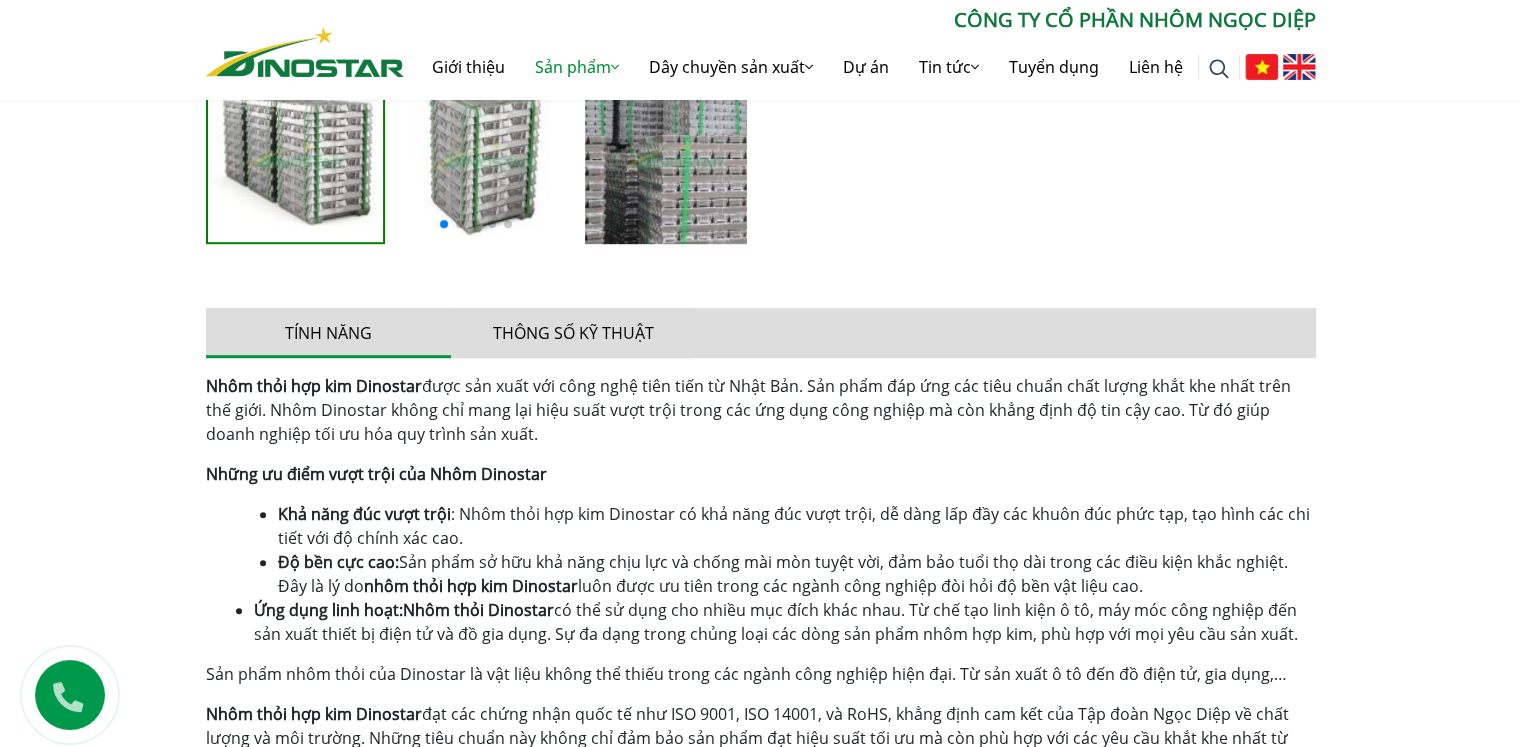 scroll, scrollTop: 1100, scrollLeft: 0, axis: vertical 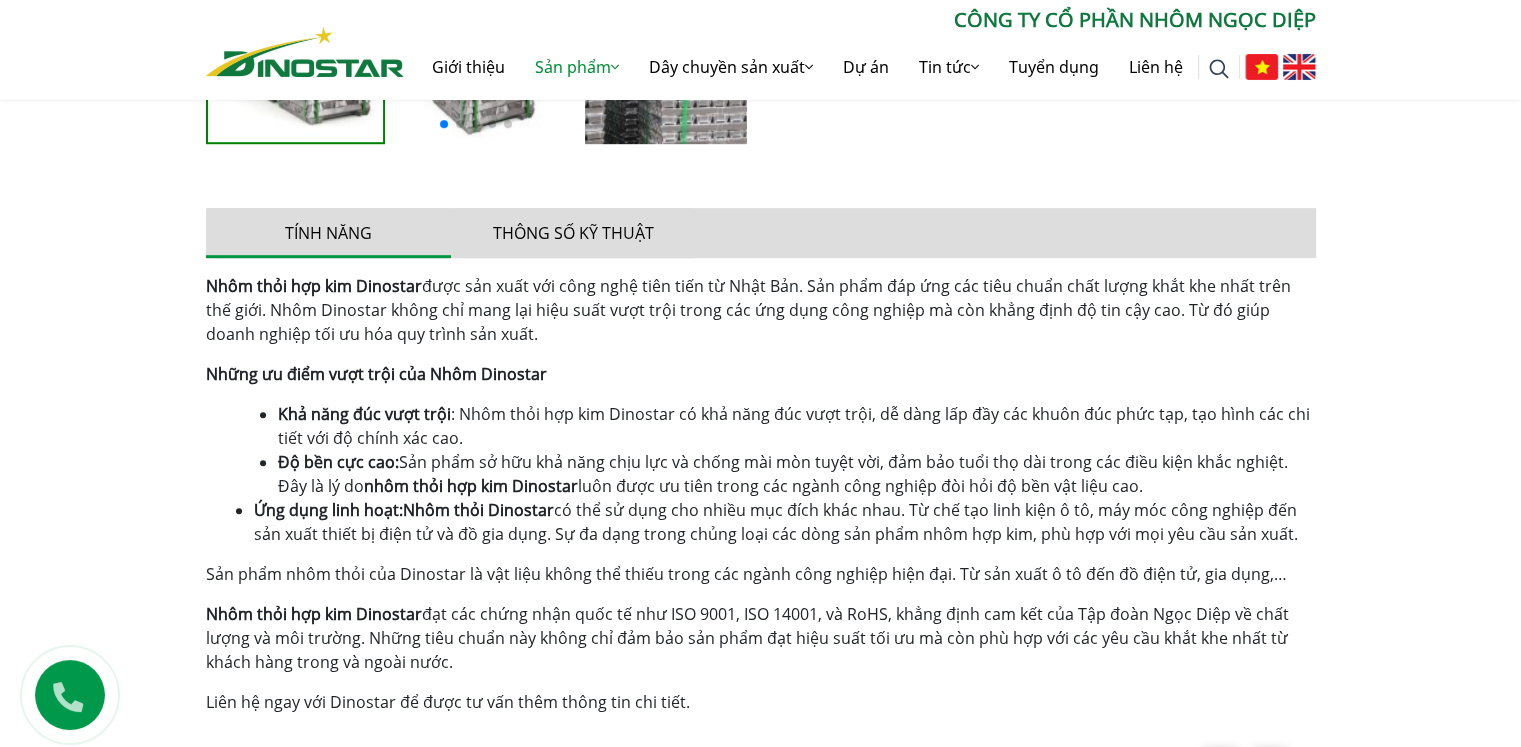 click on "được sản xuất với công nghệ tiên tiến từ Nhật Bản. Sản phẩm đáp ứng các tiêu chuẩn chất lượng khắt khe nhất trên thế giới. Nhôm Dinostar không chỉ mang lại hiệu suất vượt trội trong các ứng dụng công nghiệp mà còn khẳng định độ tin cậy cao. Từ đó giúp doanh nghiệp tối ưu hóa quy trình sản xuất." at bounding box center (748, 310) 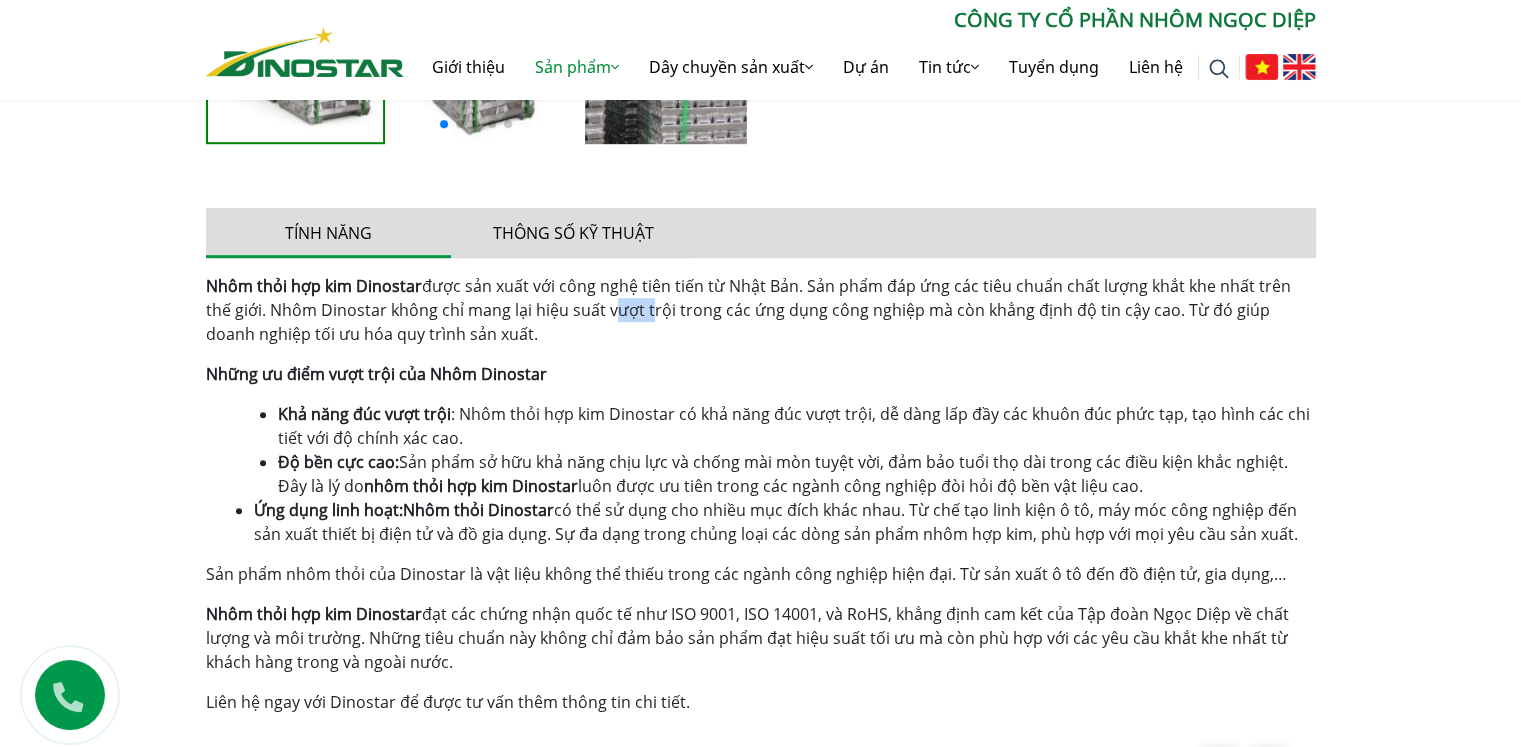 click on "được sản xuất với công nghệ tiên tiến từ Nhật Bản. Sản phẩm đáp ứng các tiêu chuẩn chất lượng khắt khe nhất trên thế giới. Nhôm Dinostar không chỉ mang lại hiệu suất vượt trội trong các ứng dụng công nghiệp mà còn khẳng định độ tin cậy cao. Từ đó giúp doanh nghiệp tối ưu hóa quy trình sản xuất." at bounding box center [748, 310] 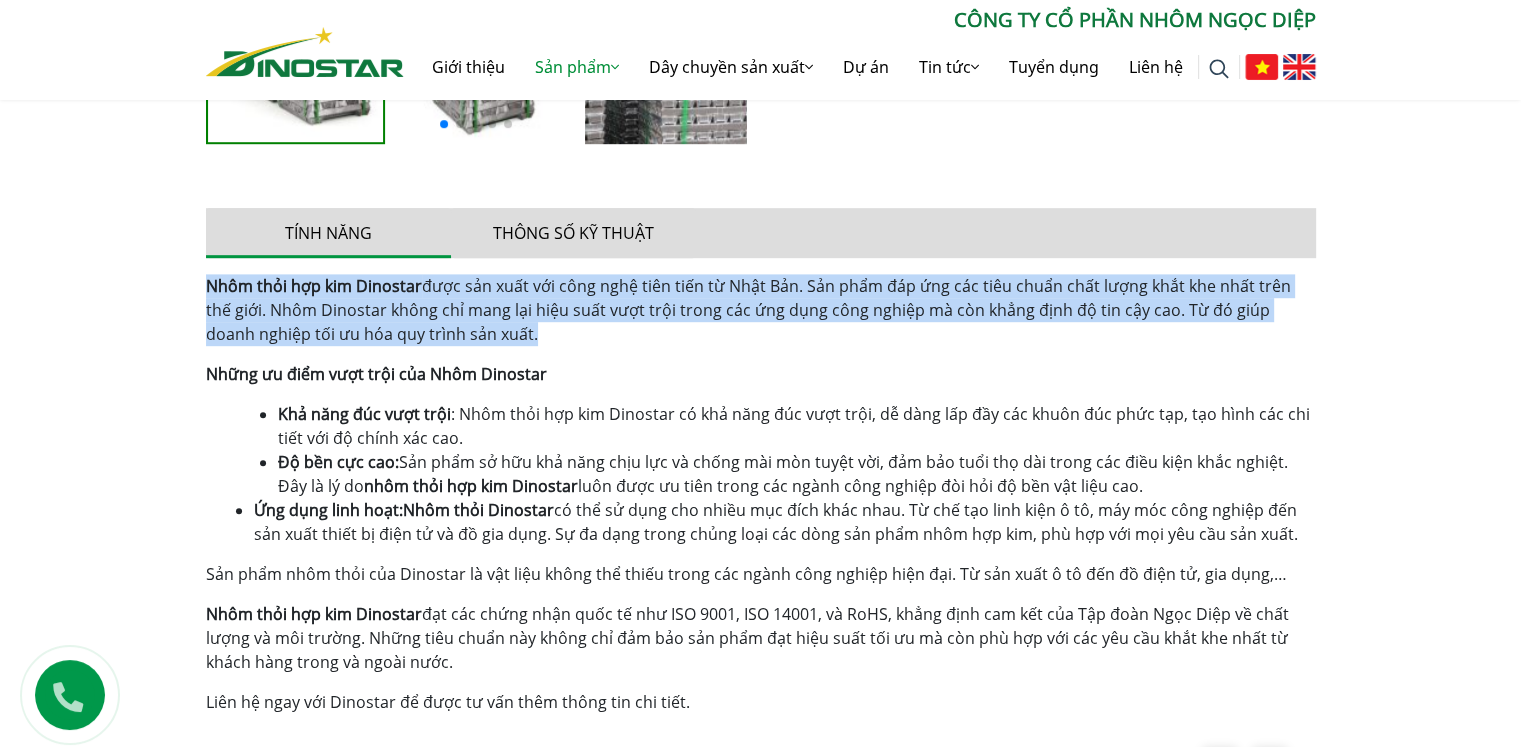 click on "được sản xuất với công nghệ tiên tiến từ Nhật Bản. Sản phẩm đáp ứng các tiêu chuẩn chất lượng khắt khe nhất trên thế giới. Nhôm Dinostar không chỉ mang lại hiệu suất vượt trội trong các ứng dụng công nghiệp mà còn khẳng định độ tin cậy cao. Từ đó giúp doanh nghiệp tối ưu hóa quy trình sản xuất." at bounding box center [748, 310] 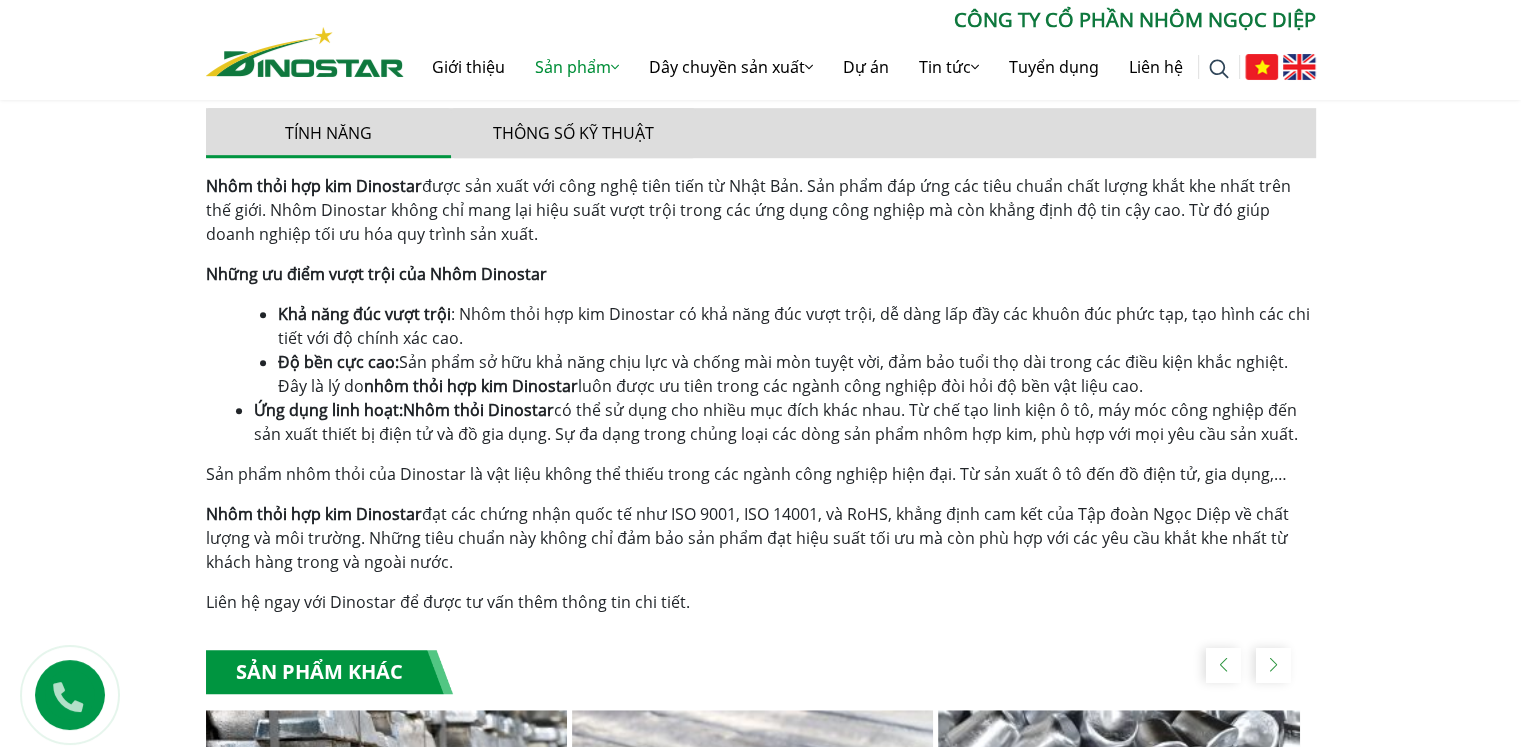 click on "Sản phẩm sở hữu khả năng chịu lực và chống mài mòn tuyệt vời, đảm bảo tuổi thọ dài trong các điều kiện khắc nghiệt. Đây là lý do" at bounding box center [794, 326] 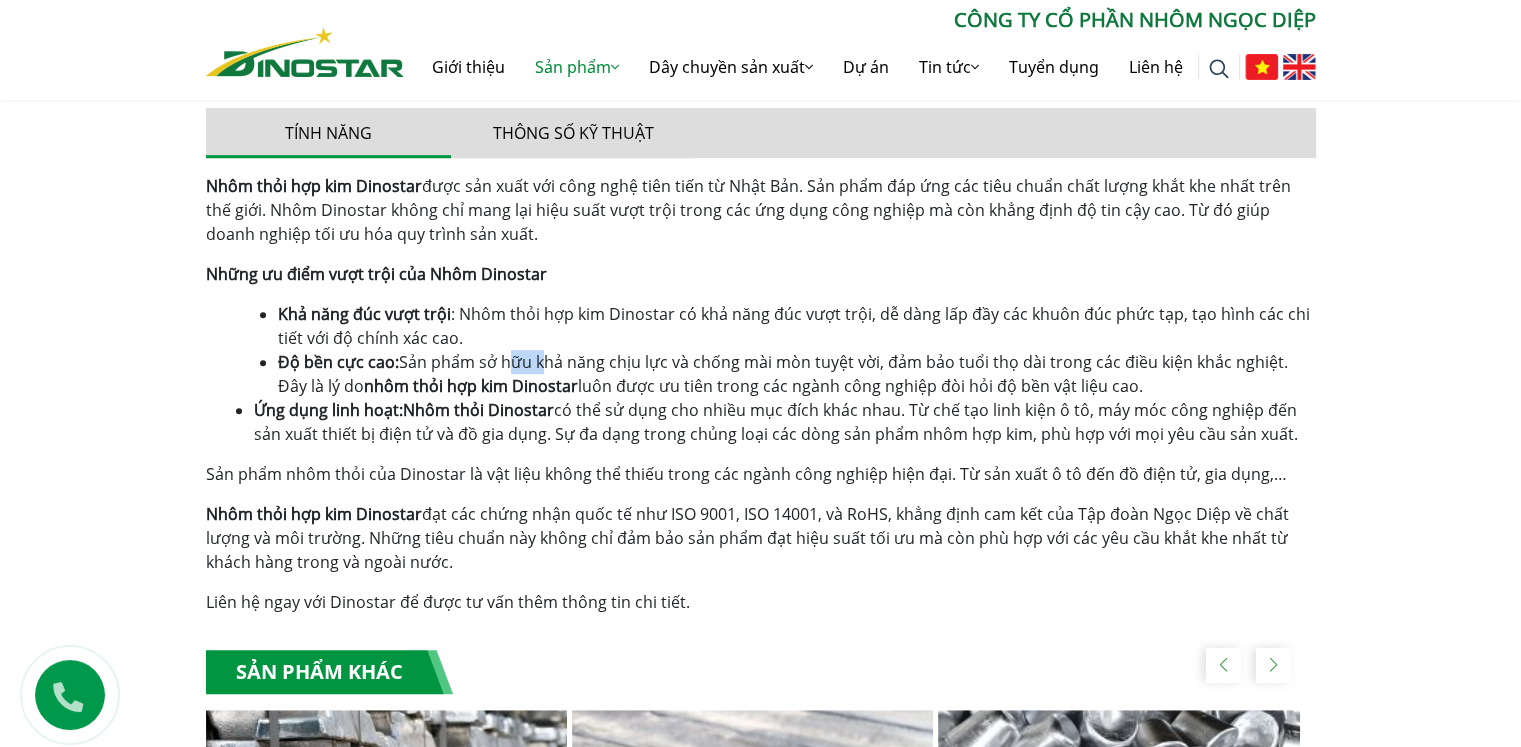 click on "Sản phẩm sở hữu khả năng chịu lực và chống mài mòn tuyệt vời, đảm bảo tuổi thọ dài trong các điều kiện khắc nghiệt. Đây là lý do" at bounding box center (794, 326) 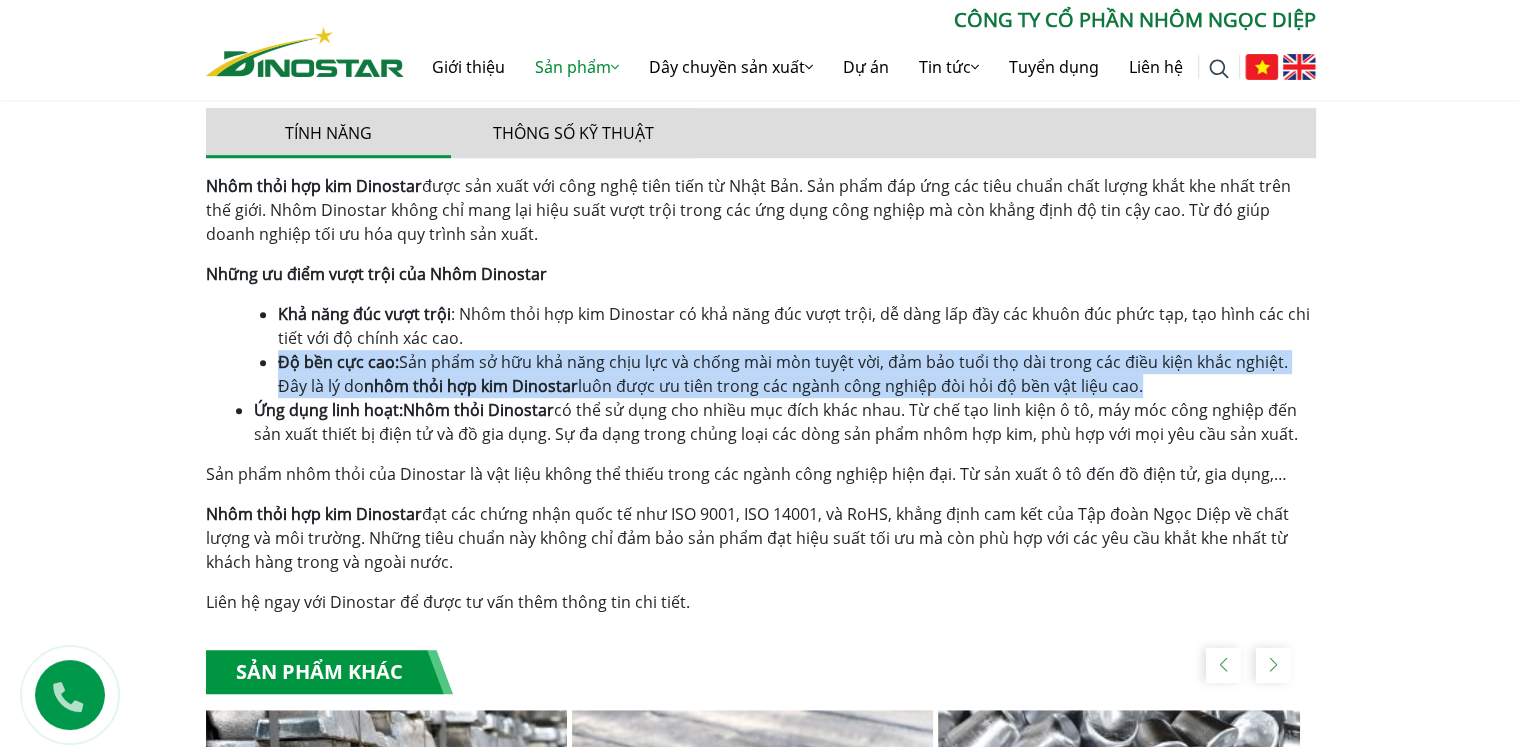 click on "Sản phẩm sở hữu khả năng chịu lực và chống mài mòn tuyệt vời, đảm bảo tuổi thọ dài trong các điều kiện khắc nghiệt. Đây là lý do" at bounding box center (794, 326) 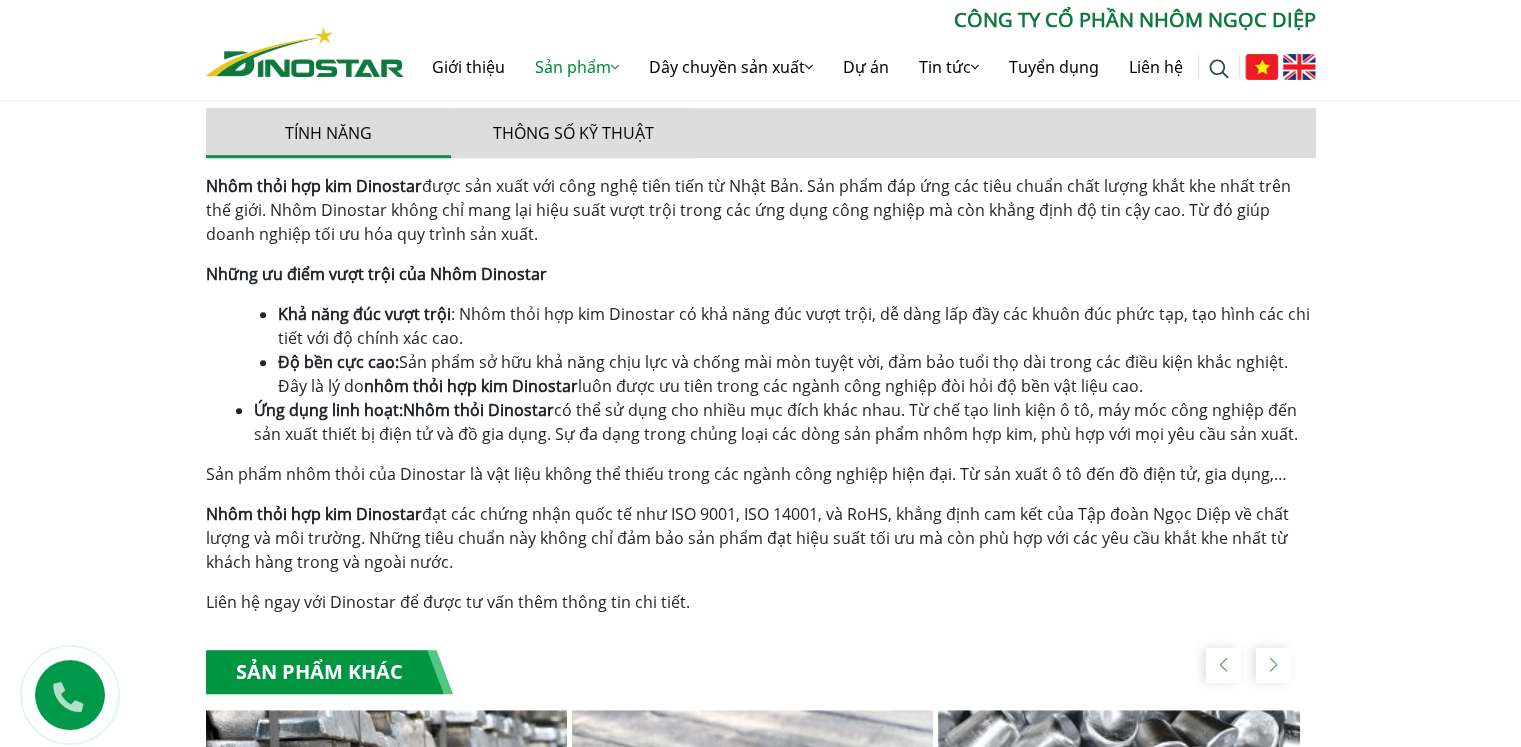 click on "Nhôm thỏi Dinostar  có thể sử dụng cho nhiều mục đích khác nhau. Từ chế tạo linh kiện ô tô, máy móc công nghiệp đến sản xuất thiết bị điện tử và đồ gia dụng. Sự đa dạng trong chủng loại các dòng sản phẩm nhôm hợp kim, phù hợp với mọi yêu cầu sản xuất." at bounding box center [794, 326] 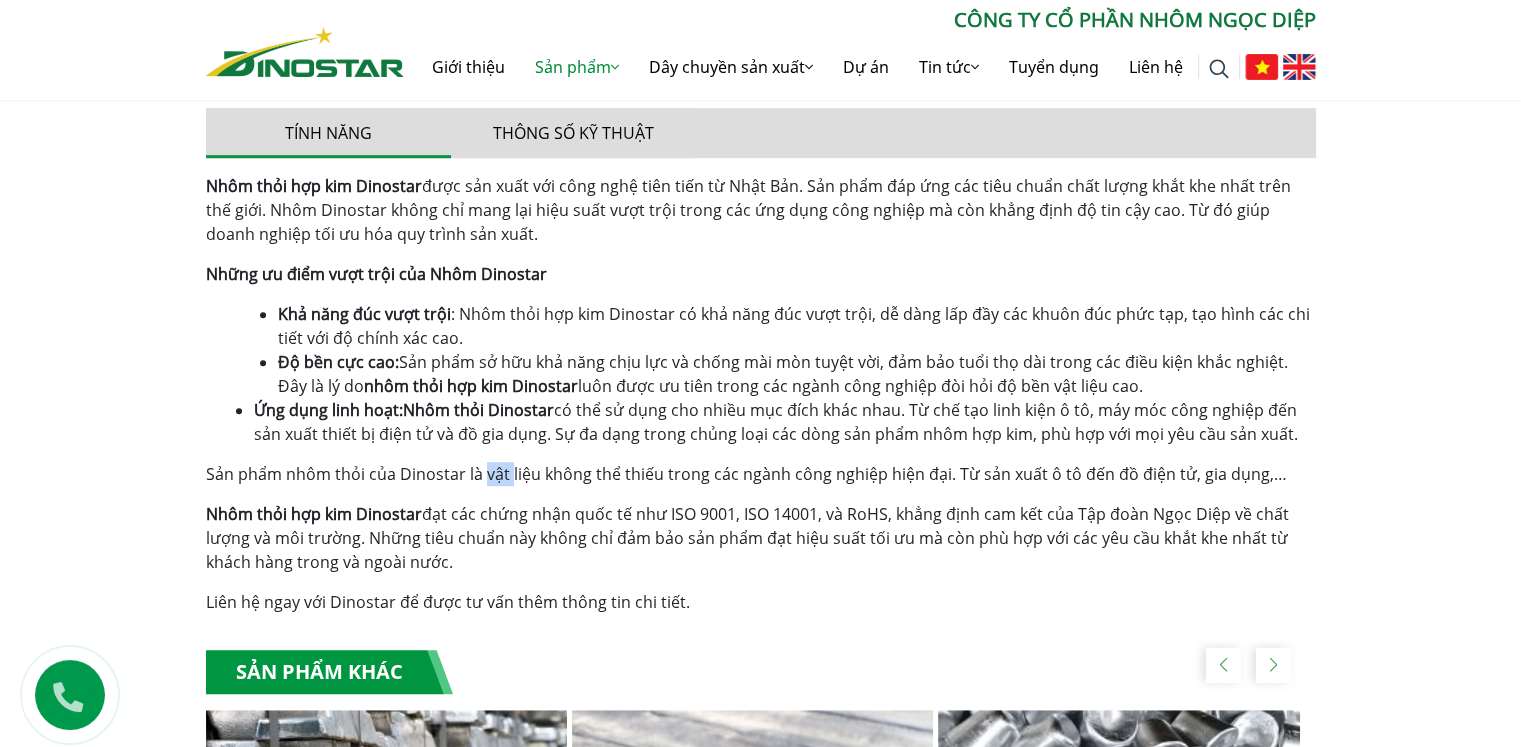 click on "Sản phẩm nhôm thỏi của Dinostar là vật liệu không thể thiếu trong các ngành công nghiệp hiện đại. Từ sản xuất ô tô đến đồ điện tử, gia dụng,…" at bounding box center (746, 474) 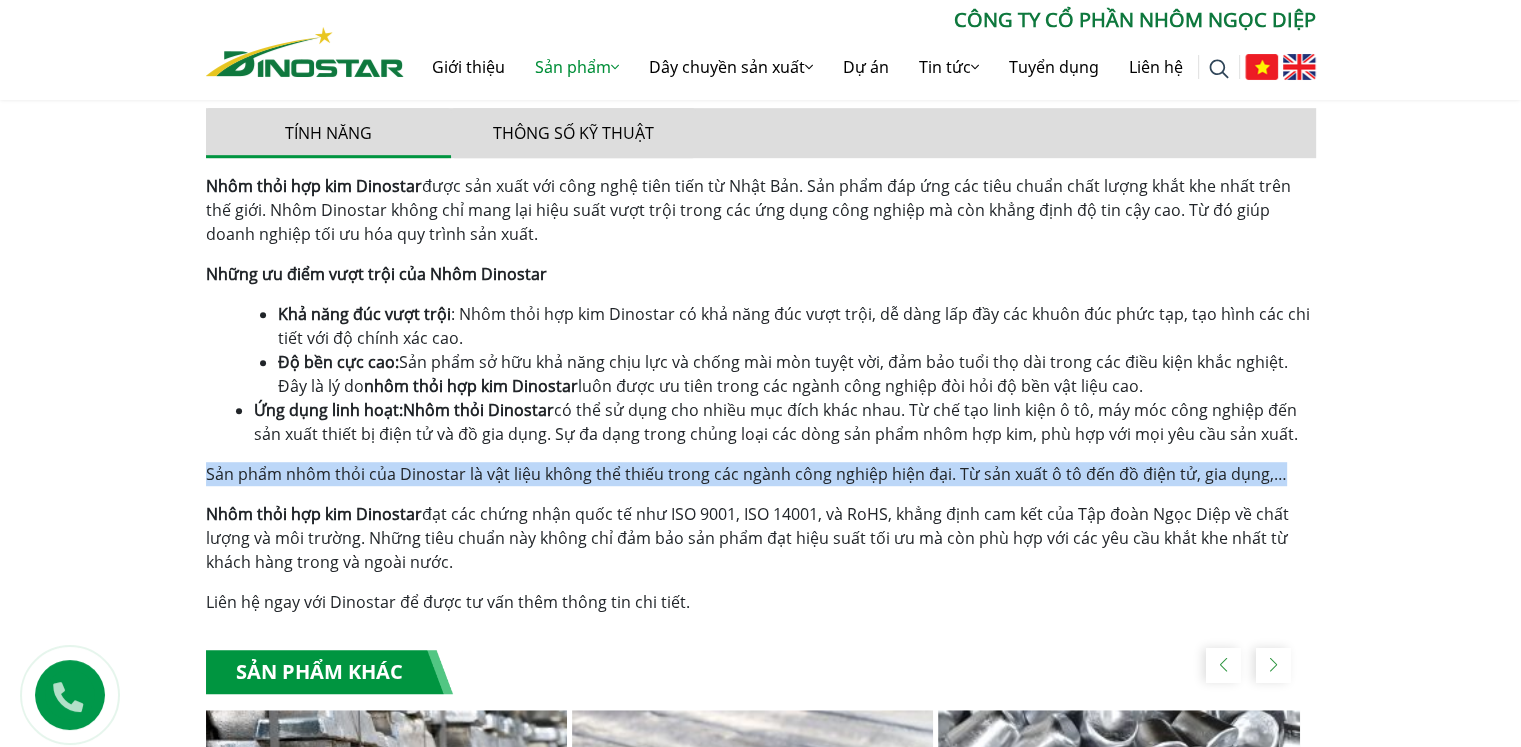 click on "Sản phẩm nhôm thỏi của Dinostar là vật liệu không thể thiếu trong các ngành công nghiệp hiện đại. Từ sản xuất ô tô đến đồ điện tử, gia dụng,…" at bounding box center [746, 474] 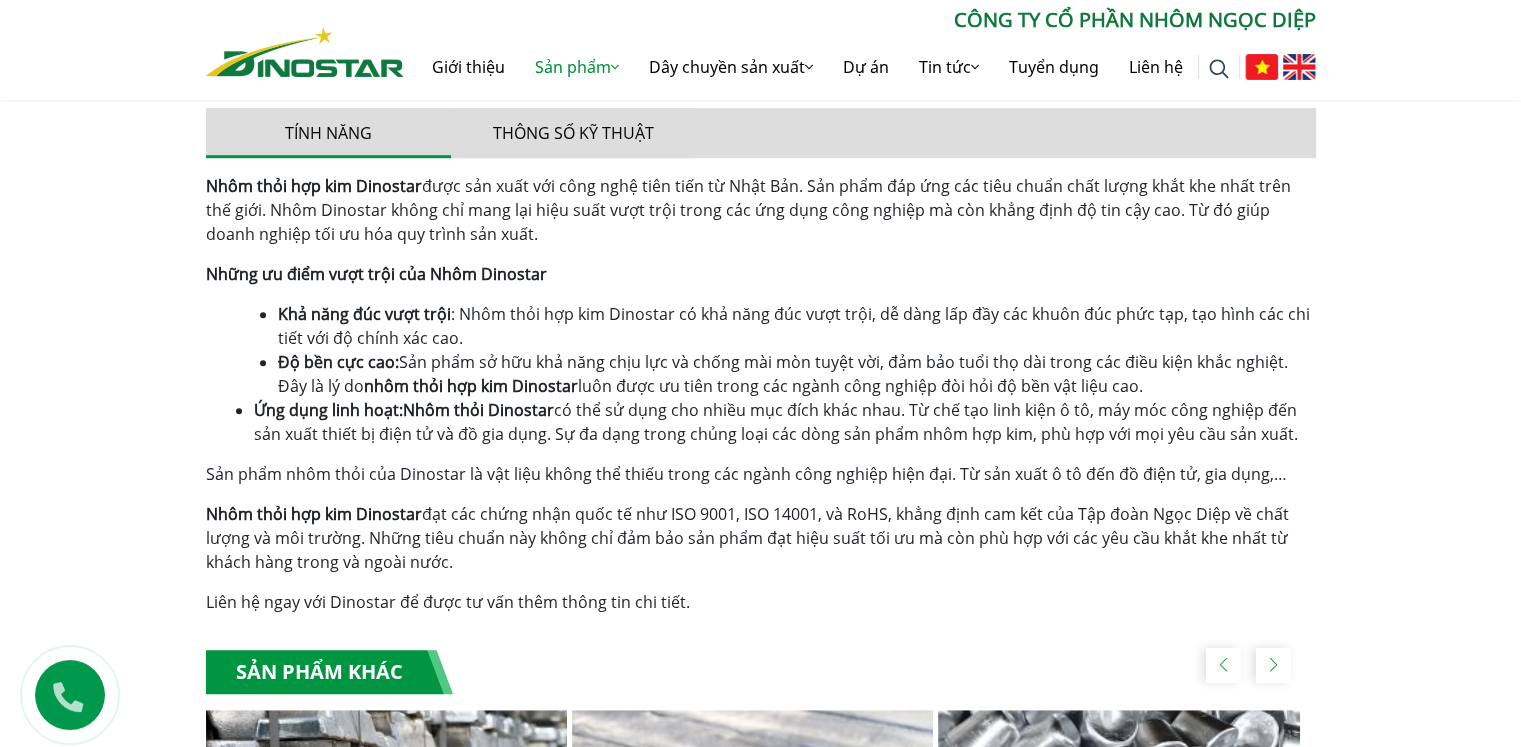 click on "đạt các chứng nhận quốc tế như ISO 9001, ISO 14001, và RoHS, khẳng định cam kết của Tập đoàn Ngọc Diệp về chất lượng và môi trường. Những tiêu chuẩn này không chỉ đảm bảo sản phẩm đạt hiệu suất tối ưu mà còn phù hợp với các yêu cầu khắt khe nhất từ khách hàng trong và ngoài nước." at bounding box center (748, 210) 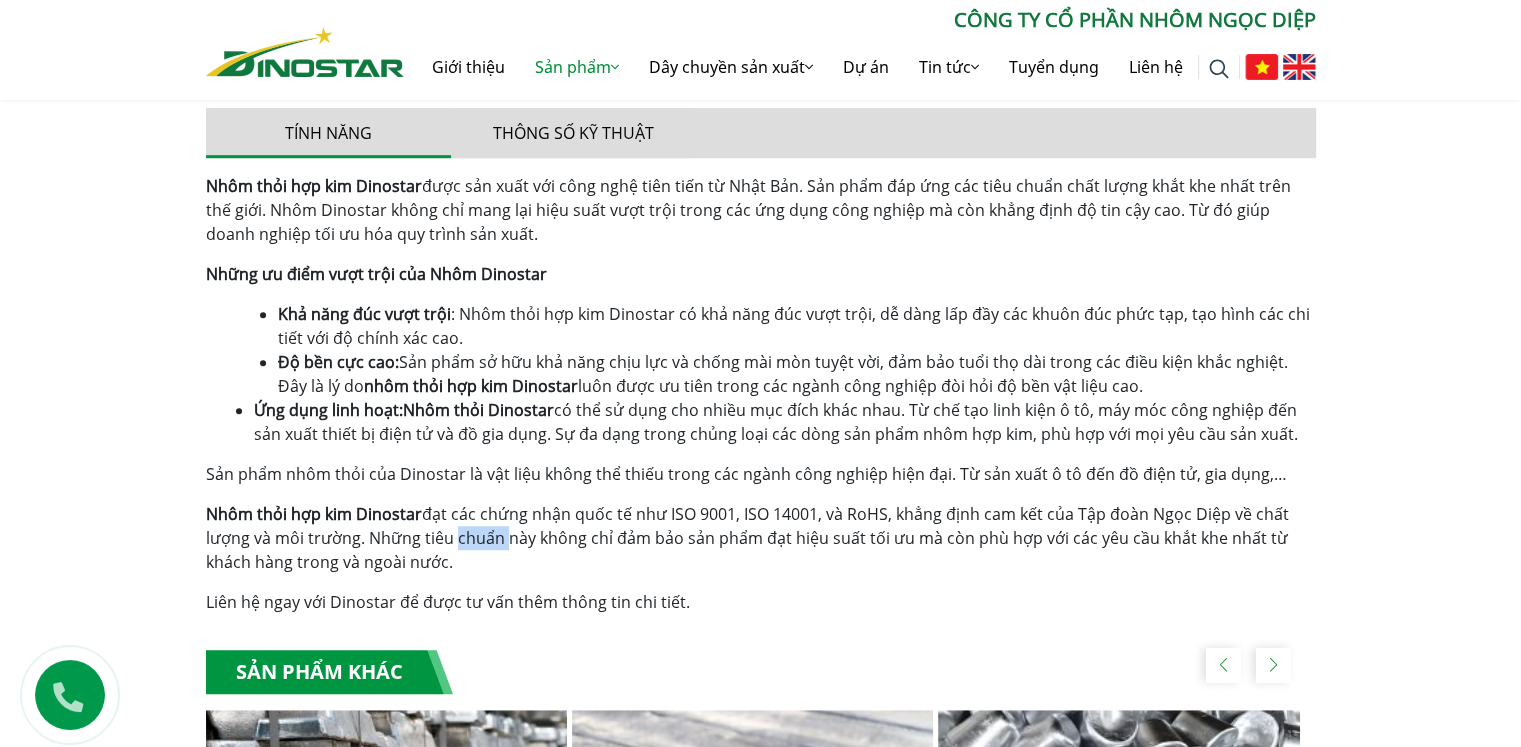 click on "đạt các chứng nhận quốc tế như ISO 9001, ISO 14001, và RoHS, khẳng định cam kết của Tập đoàn Ngọc Diệp về chất lượng và môi trường. Những tiêu chuẩn này không chỉ đảm bảo sản phẩm đạt hiệu suất tối ưu mà còn phù hợp với các yêu cầu khắt khe nhất từ khách hàng trong và ngoài nước." at bounding box center (748, 210) 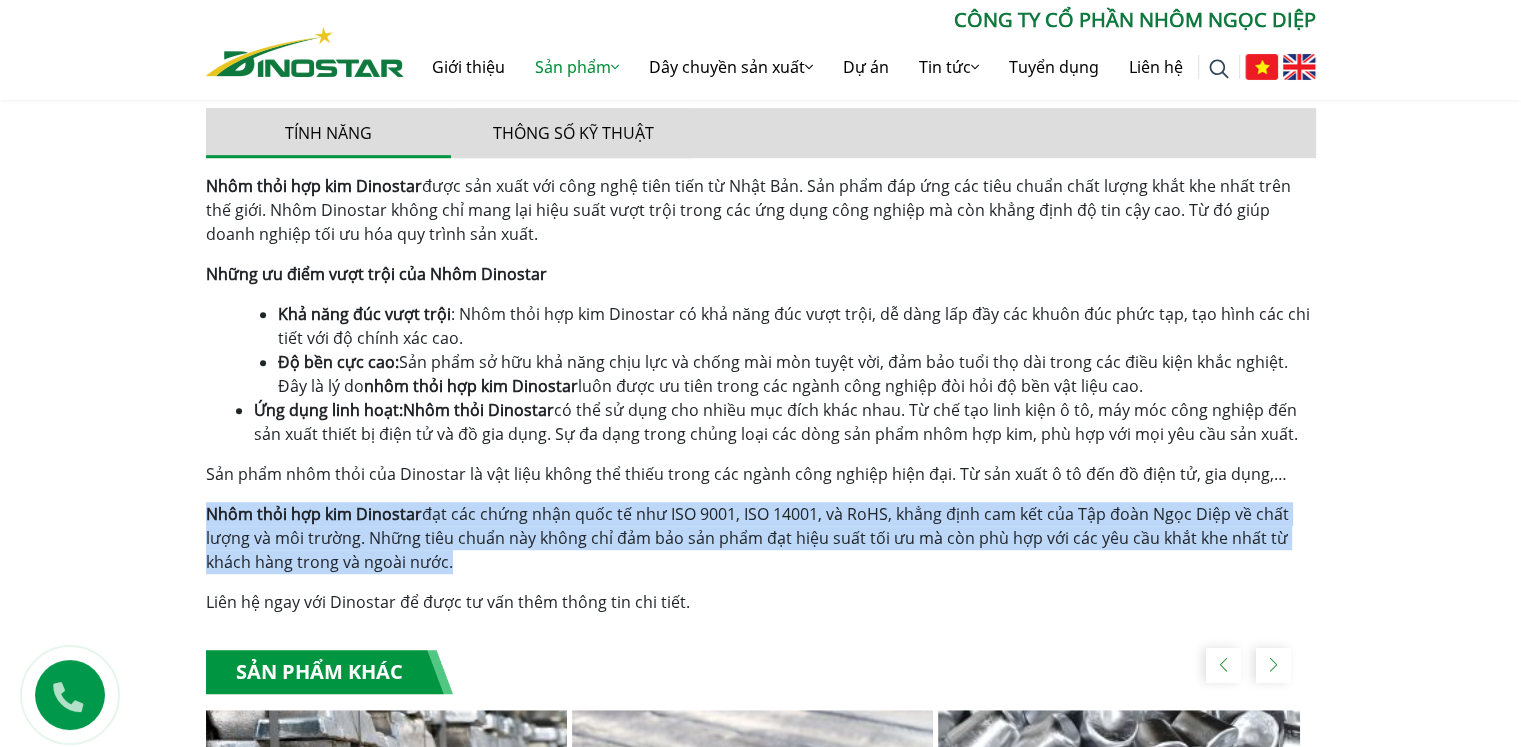 click on "đạt các chứng nhận quốc tế như ISO 9001, ISO 14001, và RoHS, khẳng định cam kết của Tập đoàn Ngọc Diệp về chất lượng và môi trường. Những tiêu chuẩn này không chỉ đảm bảo sản phẩm đạt hiệu suất tối ưu mà còn phù hợp với các yêu cầu khắt khe nhất từ khách hàng trong và ngoài nước." at bounding box center [748, 210] 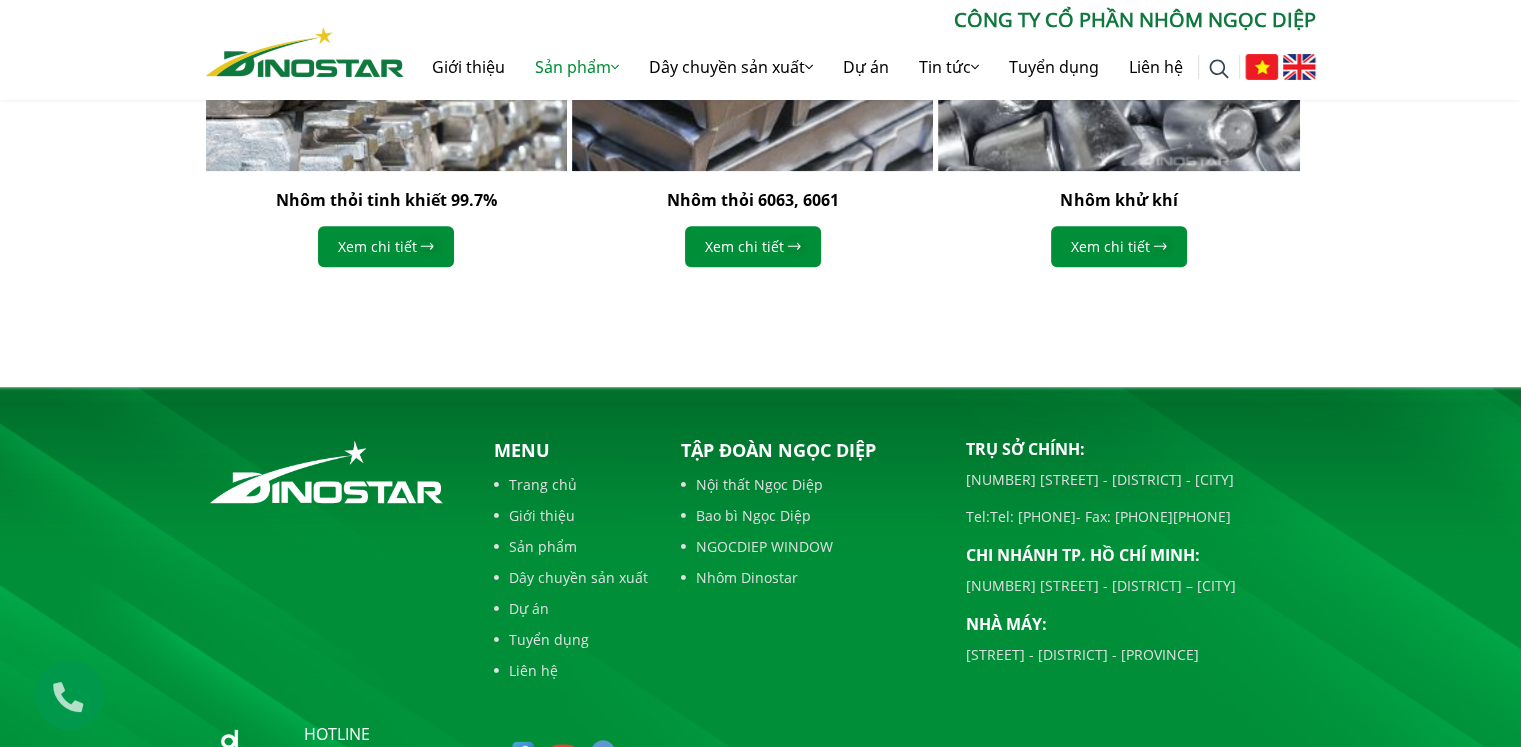 scroll, scrollTop: 1900, scrollLeft: 0, axis: vertical 